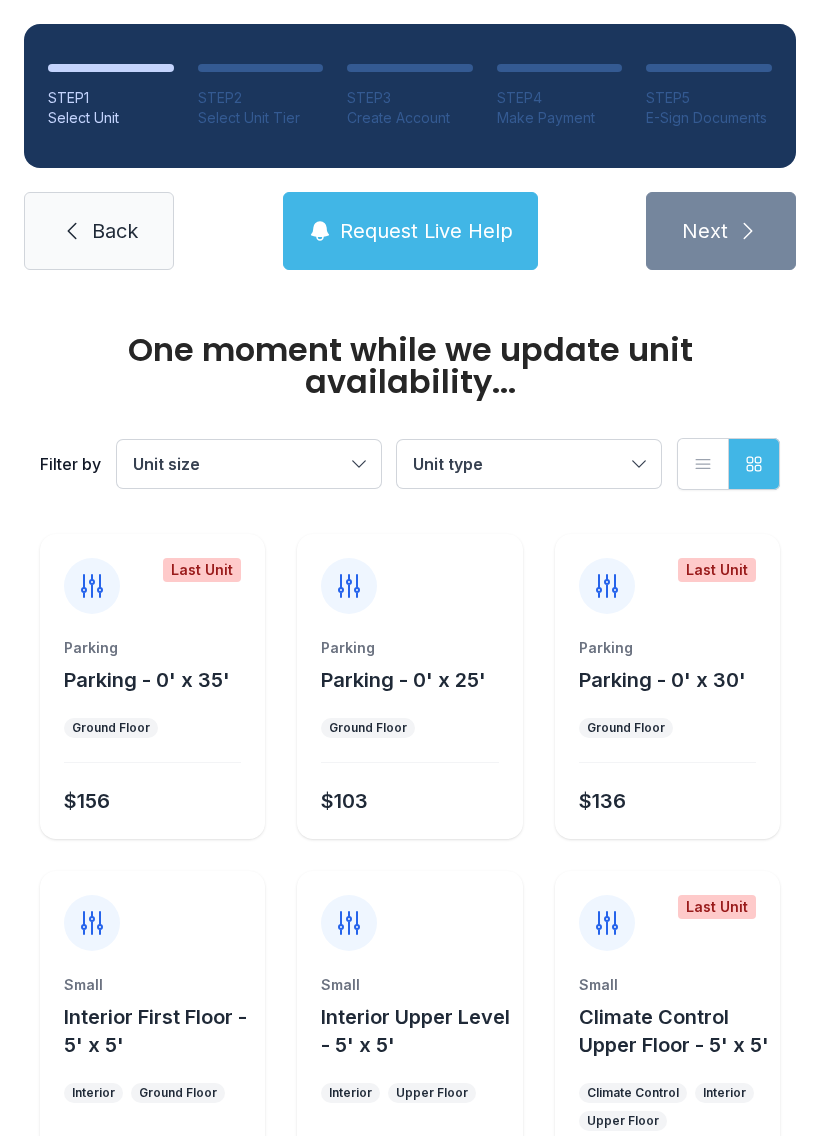 scroll, scrollTop: 0, scrollLeft: 0, axis: both 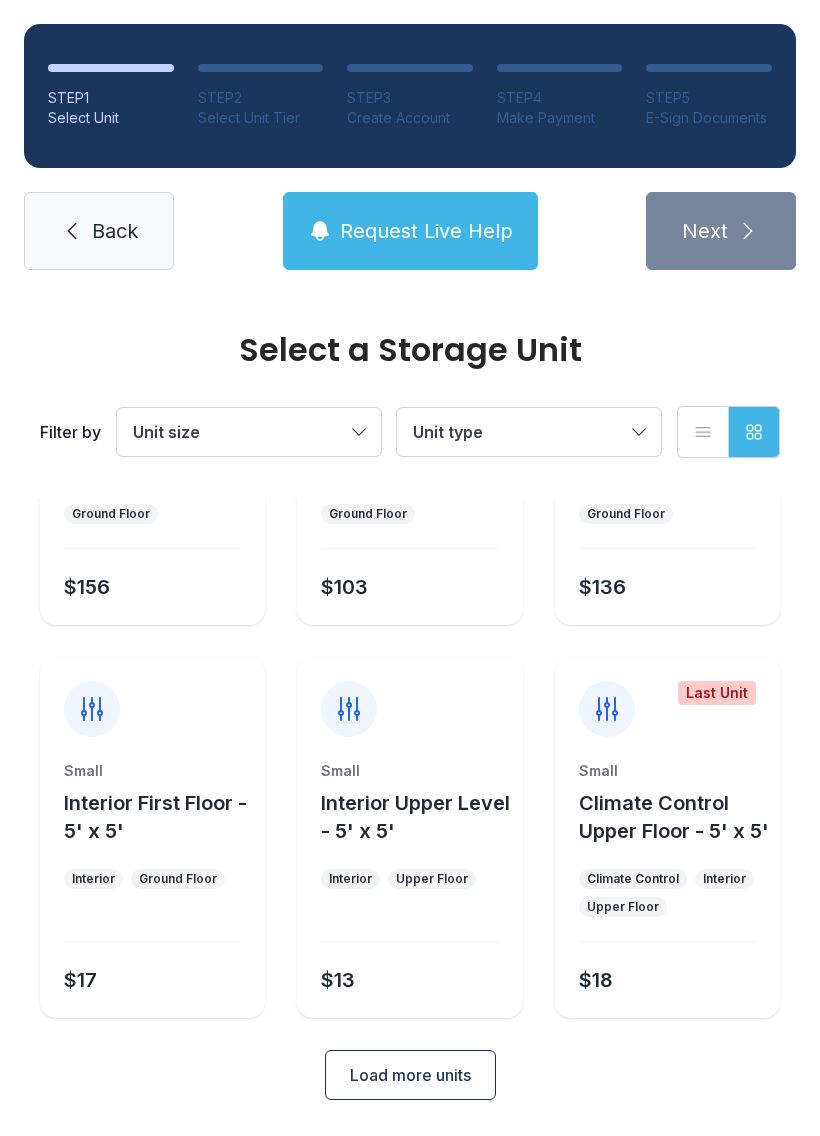 click on "Load more units" at bounding box center [410, 1075] 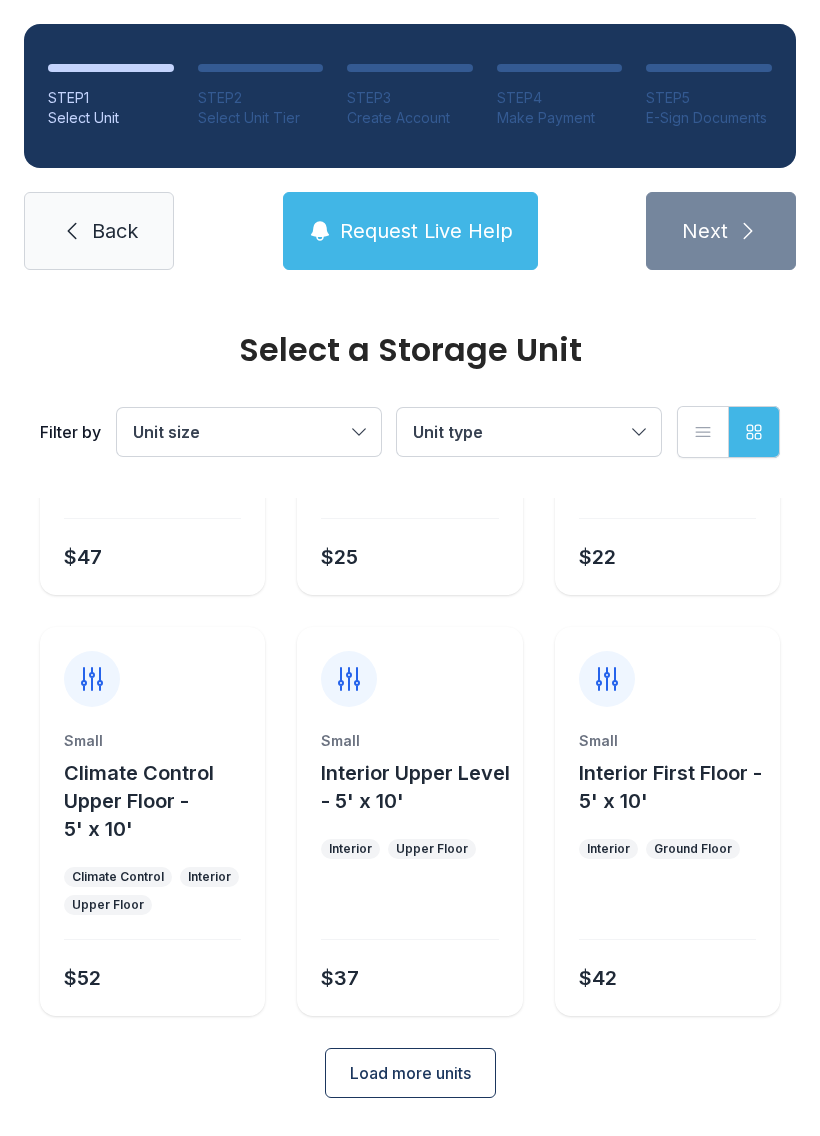 scroll, scrollTop: 996, scrollLeft: 0, axis: vertical 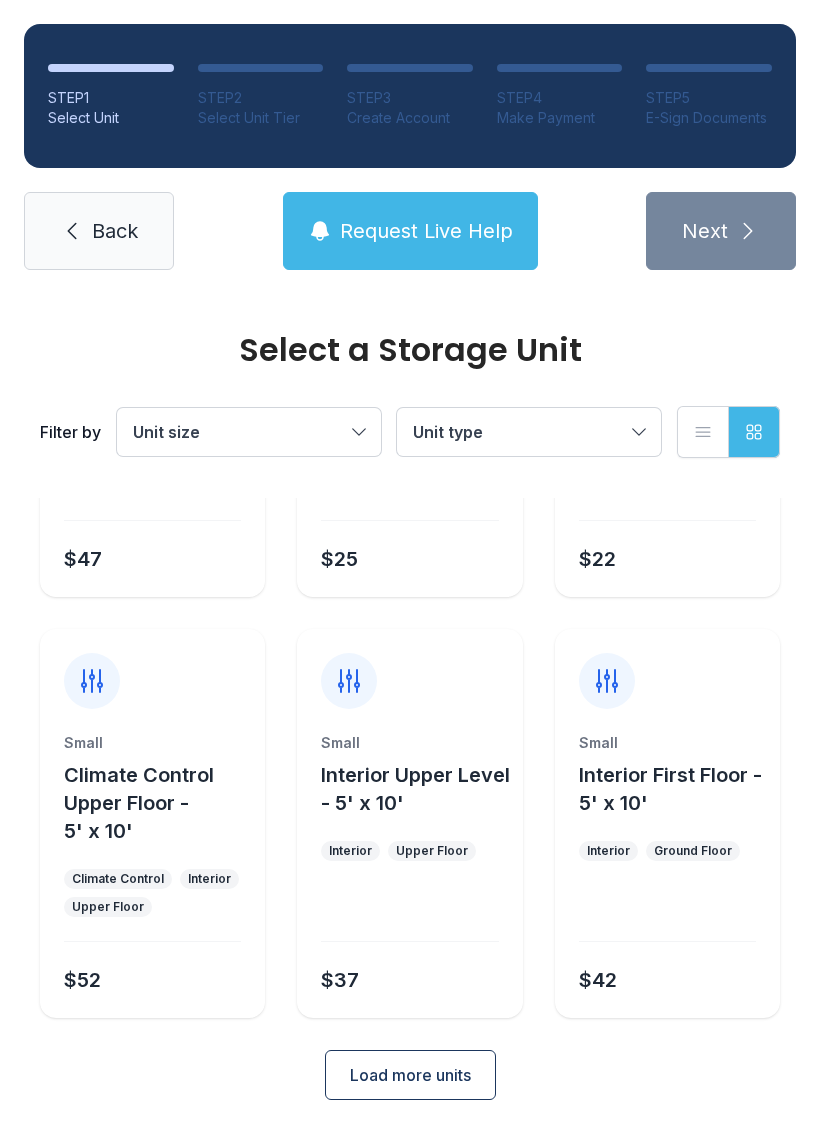 click on "Load more units" at bounding box center [410, 1075] 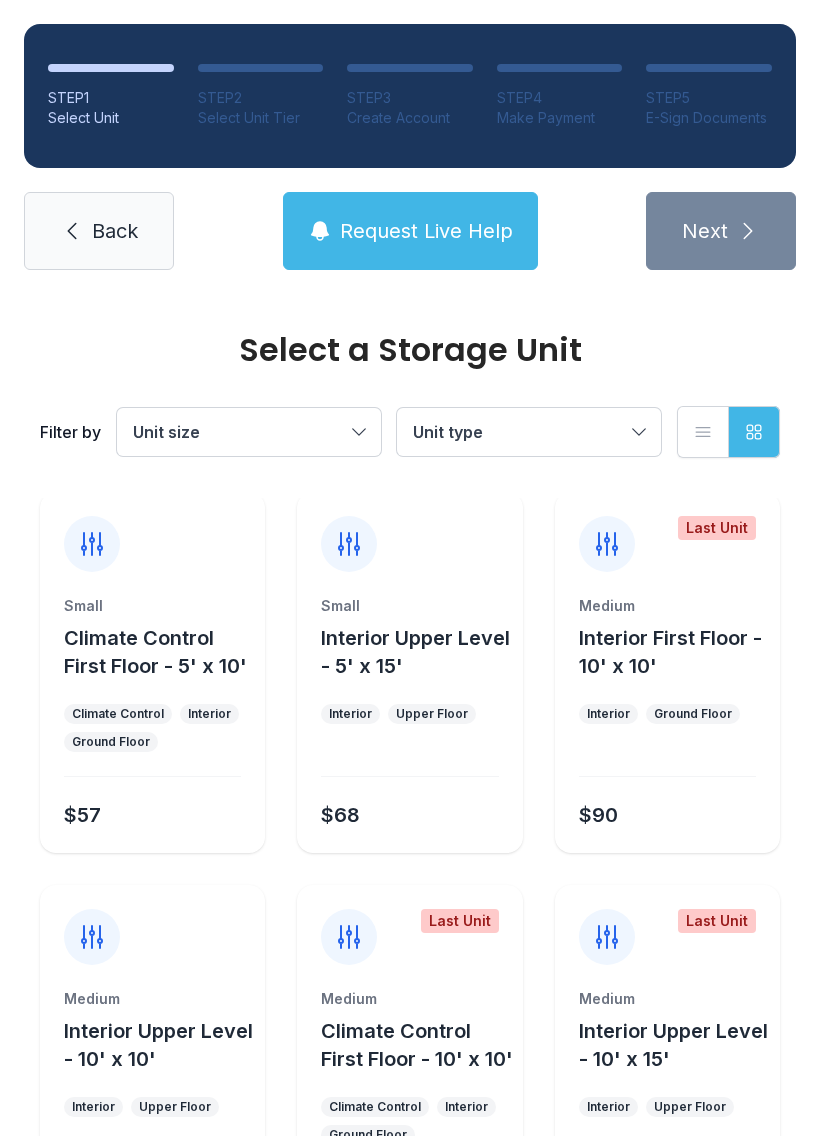 scroll, scrollTop: 1546, scrollLeft: 0, axis: vertical 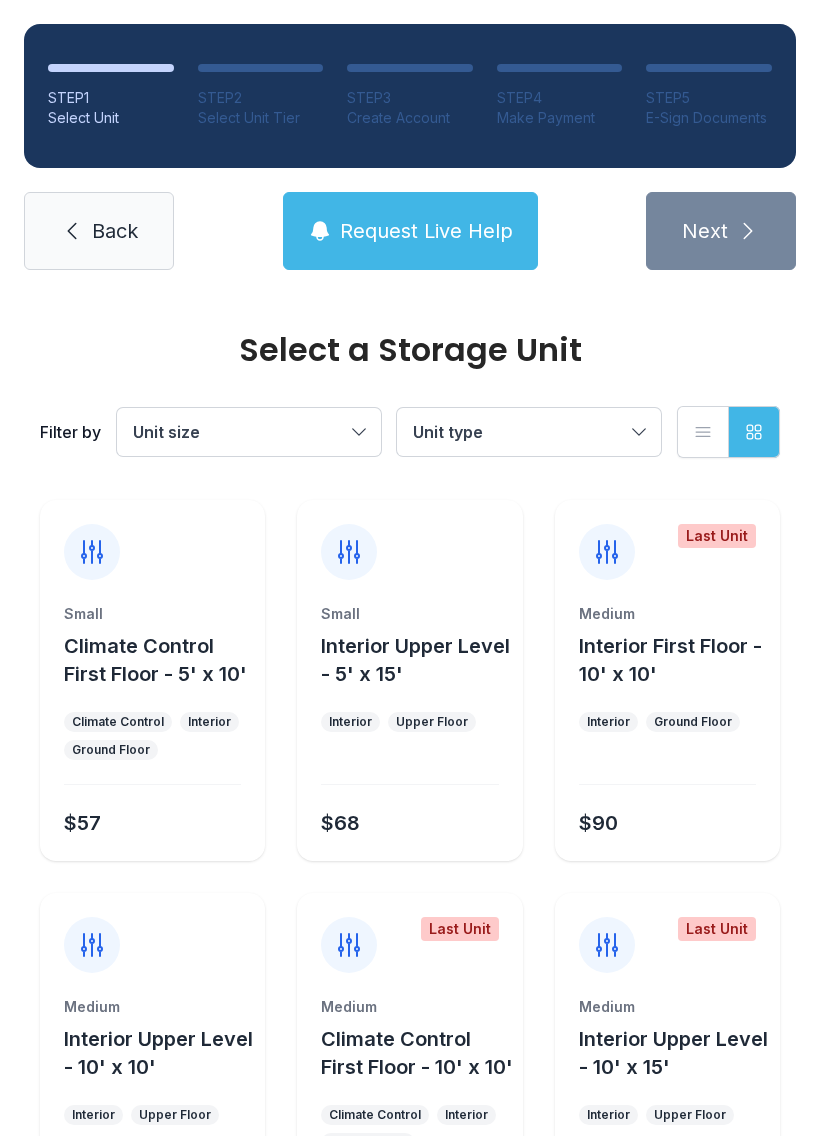 click on "Unit size" at bounding box center [249, 432] 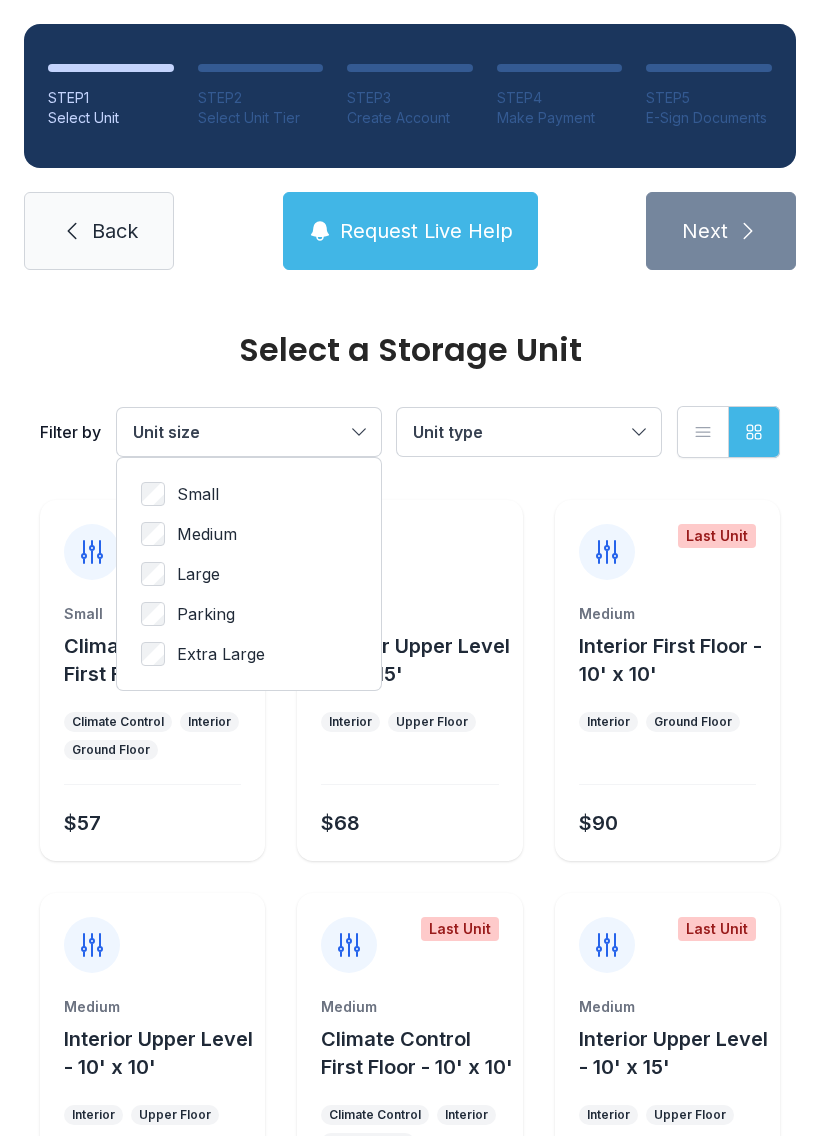 click on "Medium" at bounding box center (207, 534) 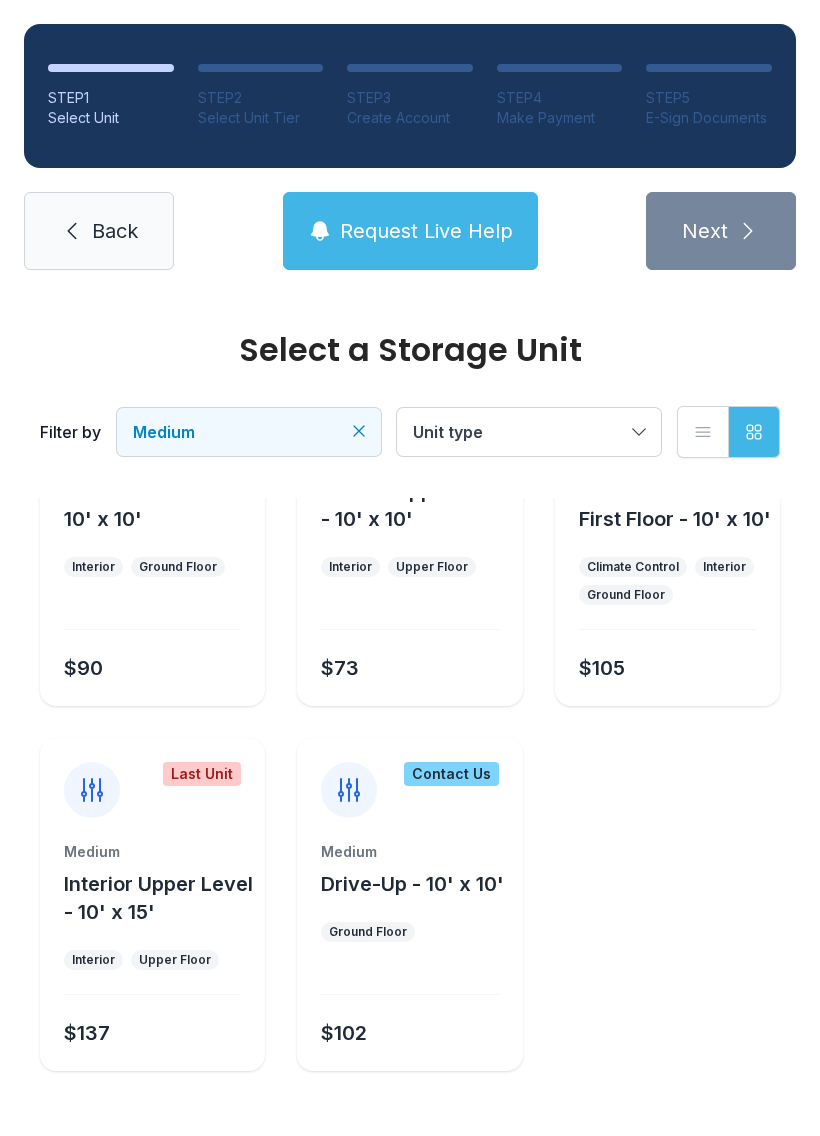 scroll, scrollTop: 156, scrollLeft: 0, axis: vertical 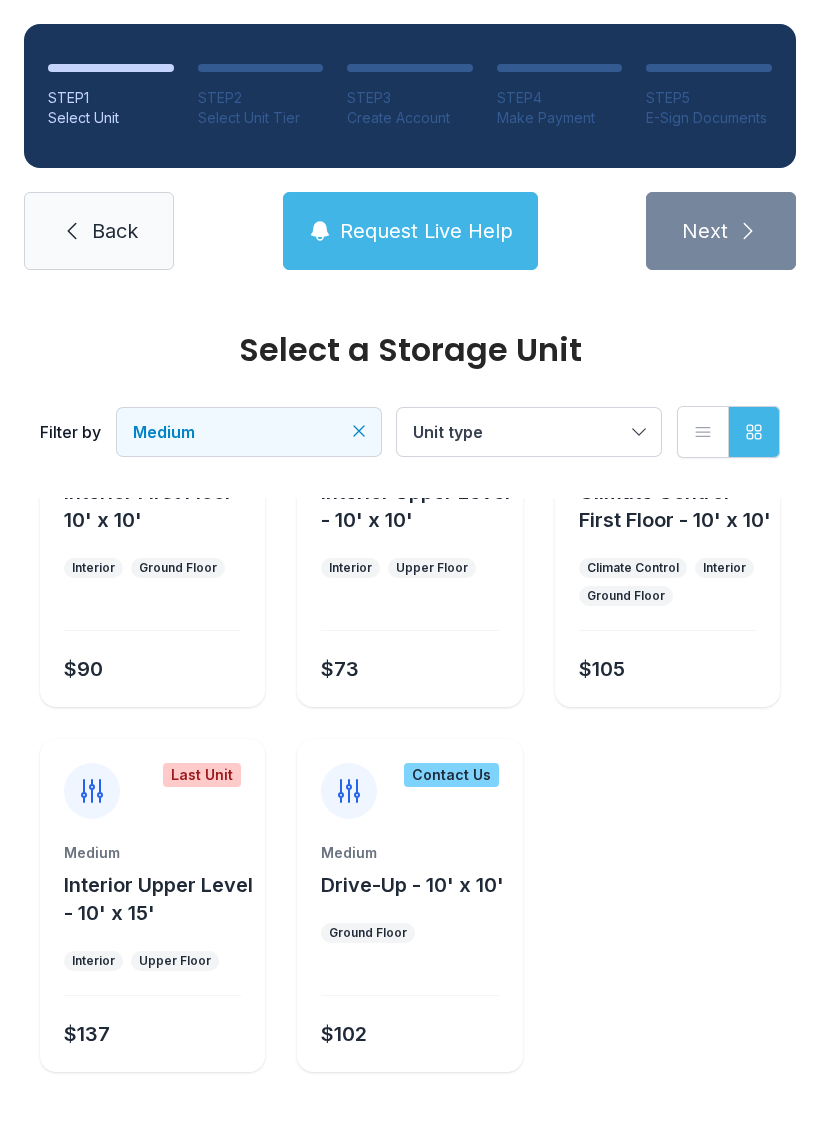 click on "Select a Storage Unit Filter by Medium Unit type List view Grid view Last Unit Medium Interior First Floor - 10' x 10' Interior Ground Floor $90 Medium Interior Upper Level - 10' x 10' Interior Upper Floor $73 Last Unit Medium Climate Control First Floor - 10' x 10' Climate Control Interior Ground Floor $105 Last Unit Medium Interior Upper Level - 10' x 15' Interior Upper Floor $137 Contact Us Medium Drive-Up - 10' x 10' Ground Floor $102" at bounding box center (410, 645) 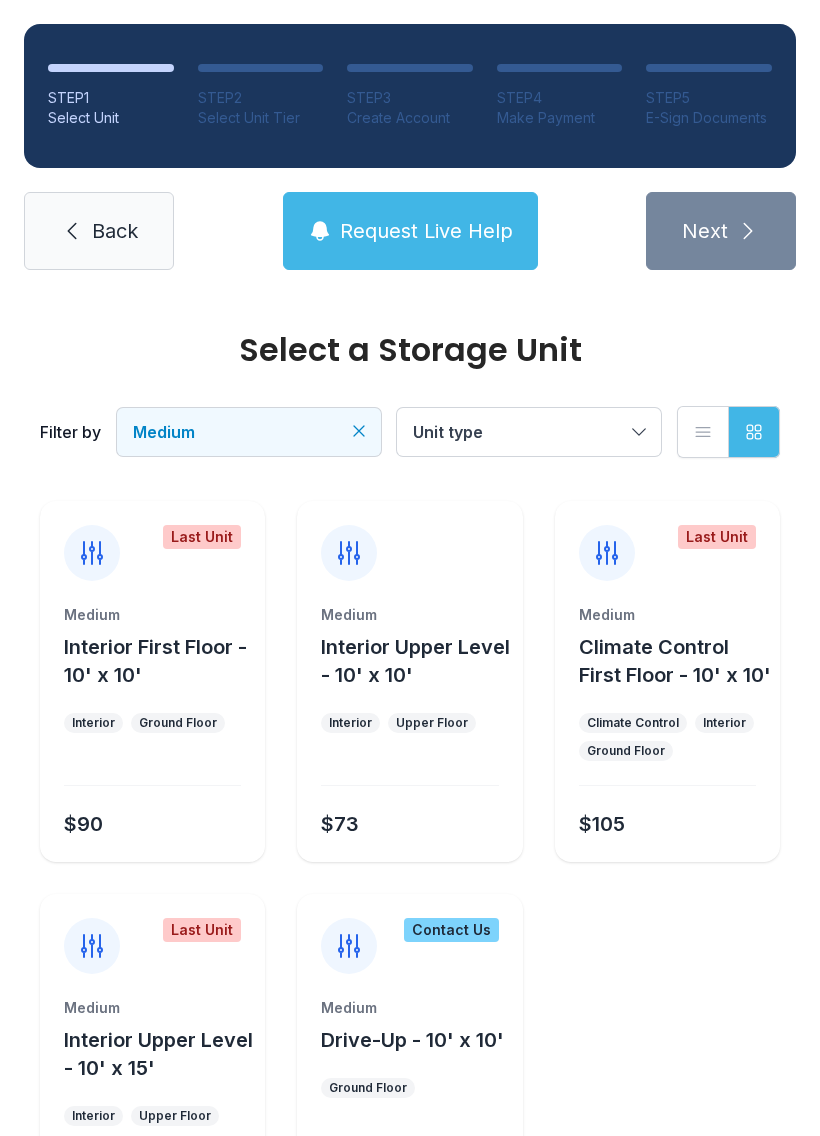 scroll, scrollTop: 2, scrollLeft: 0, axis: vertical 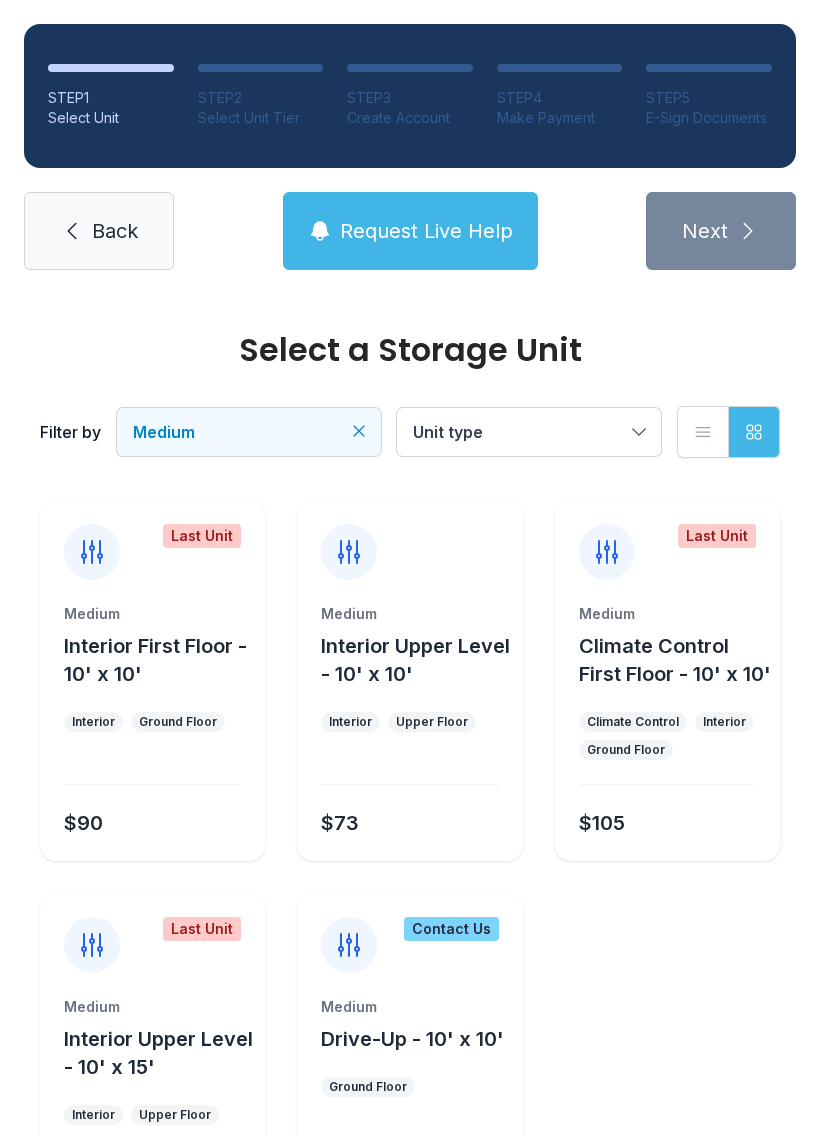 click on "Climate Control First Floor - 10' x 10'" at bounding box center (675, 660) 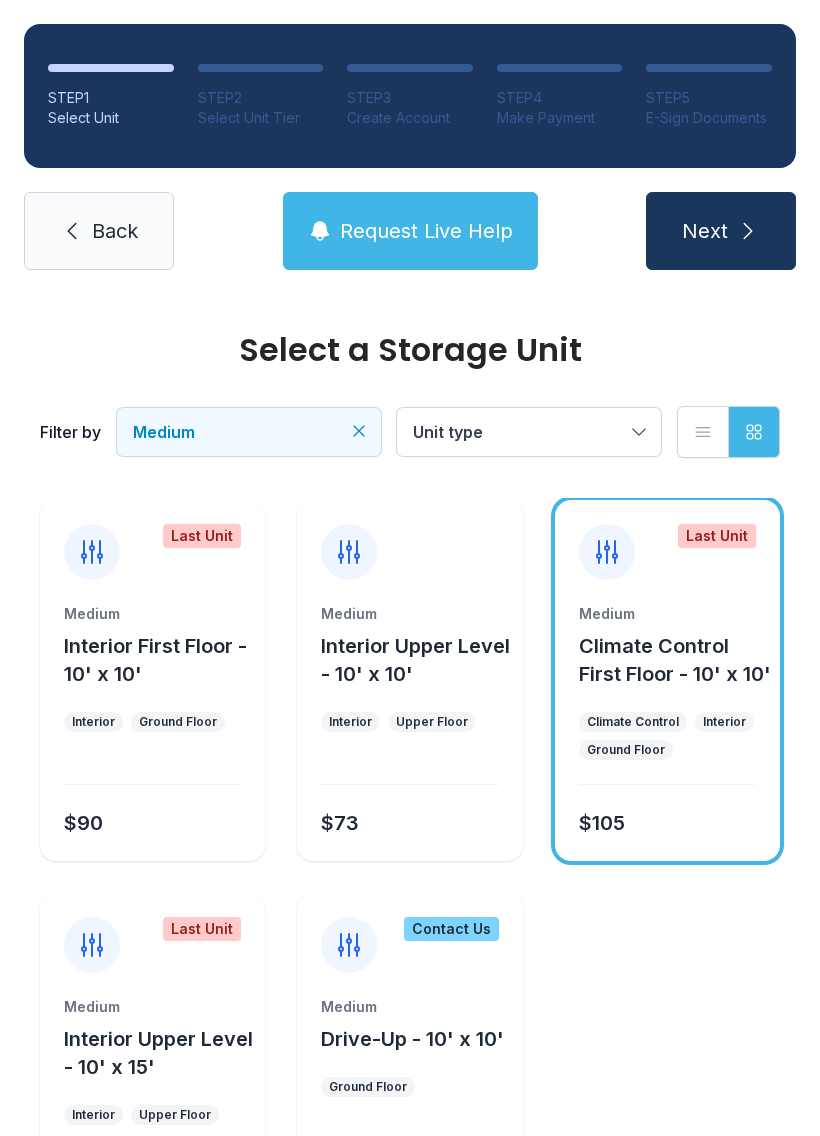 click 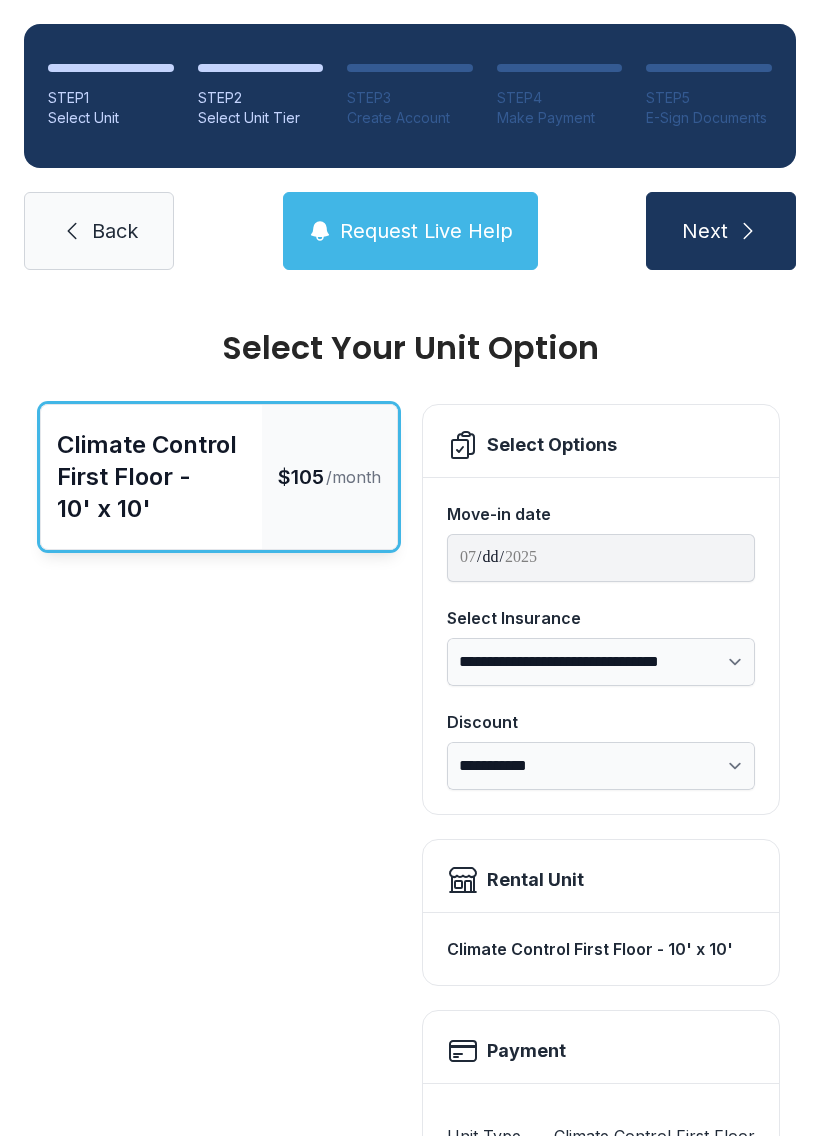 scroll, scrollTop: 0, scrollLeft: 0, axis: both 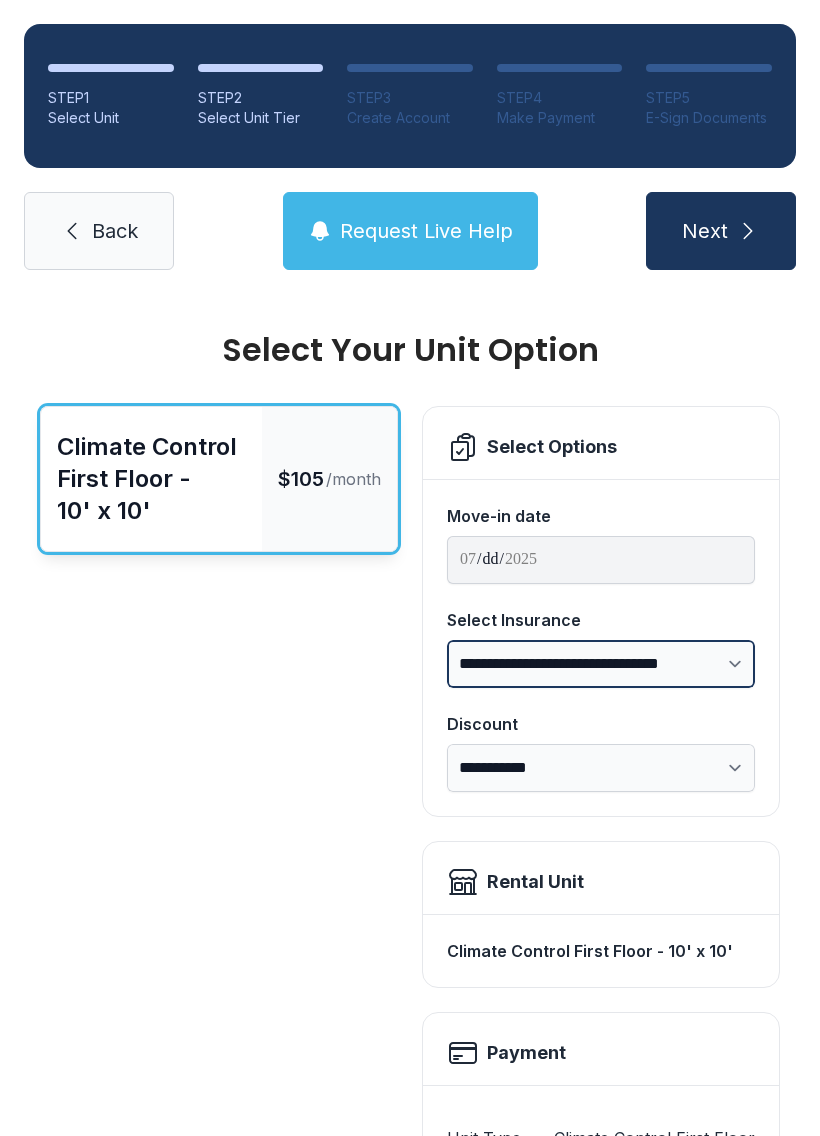 click on "**********" at bounding box center (601, 664) 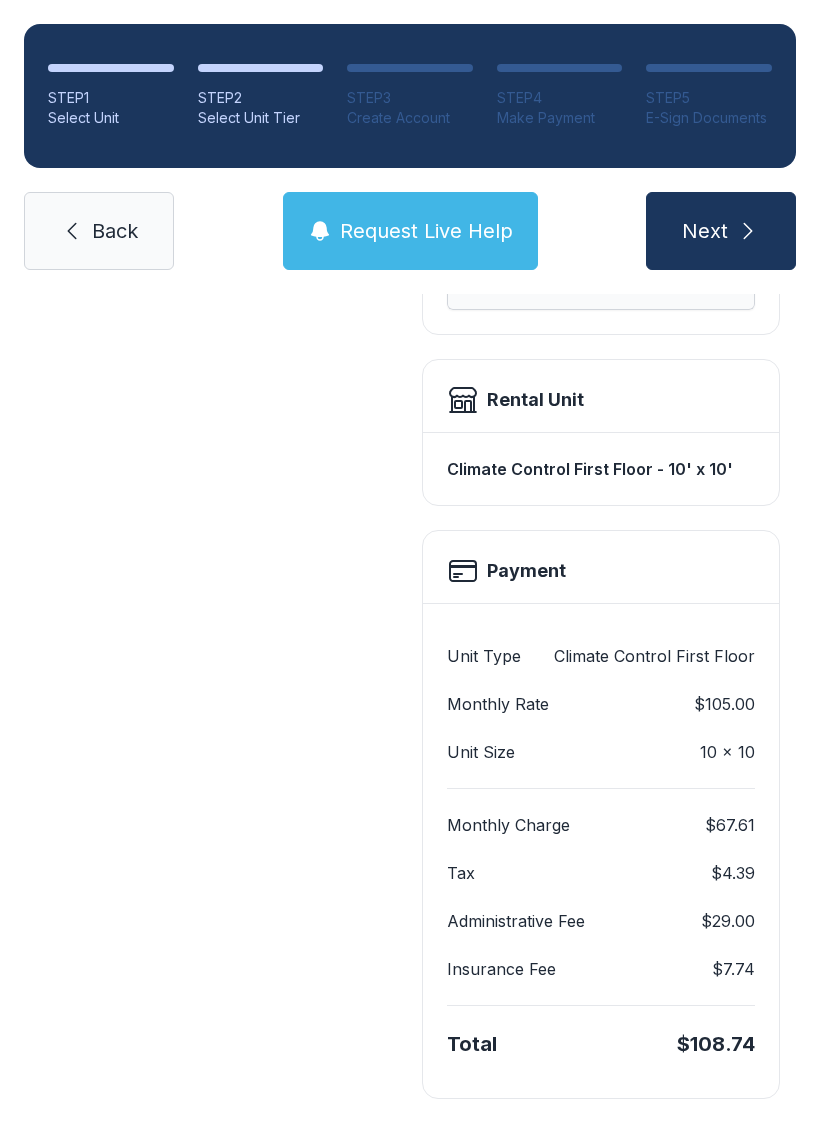 scroll, scrollTop: 481, scrollLeft: 0, axis: vertical 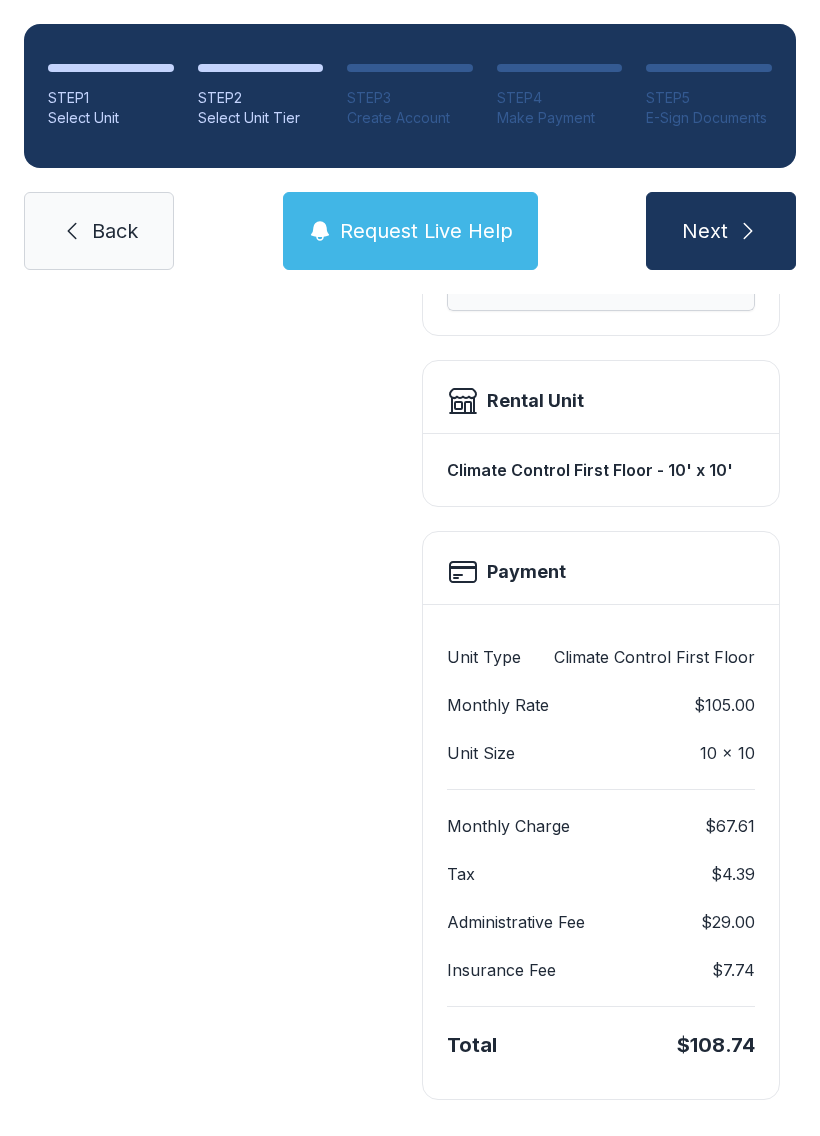 click on "Request Live Help" at bounding box center [410, 231] 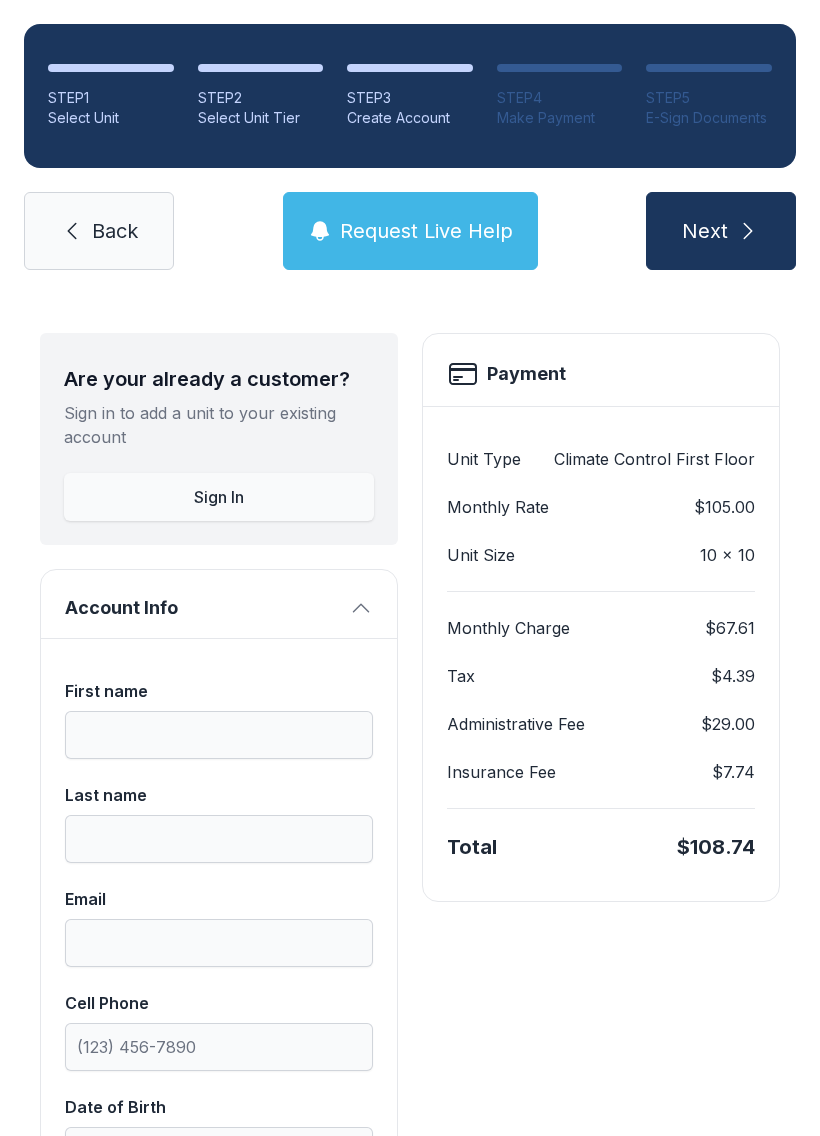 scroll, scrollTop: 83, scrollLeft: 0, axis: vertical 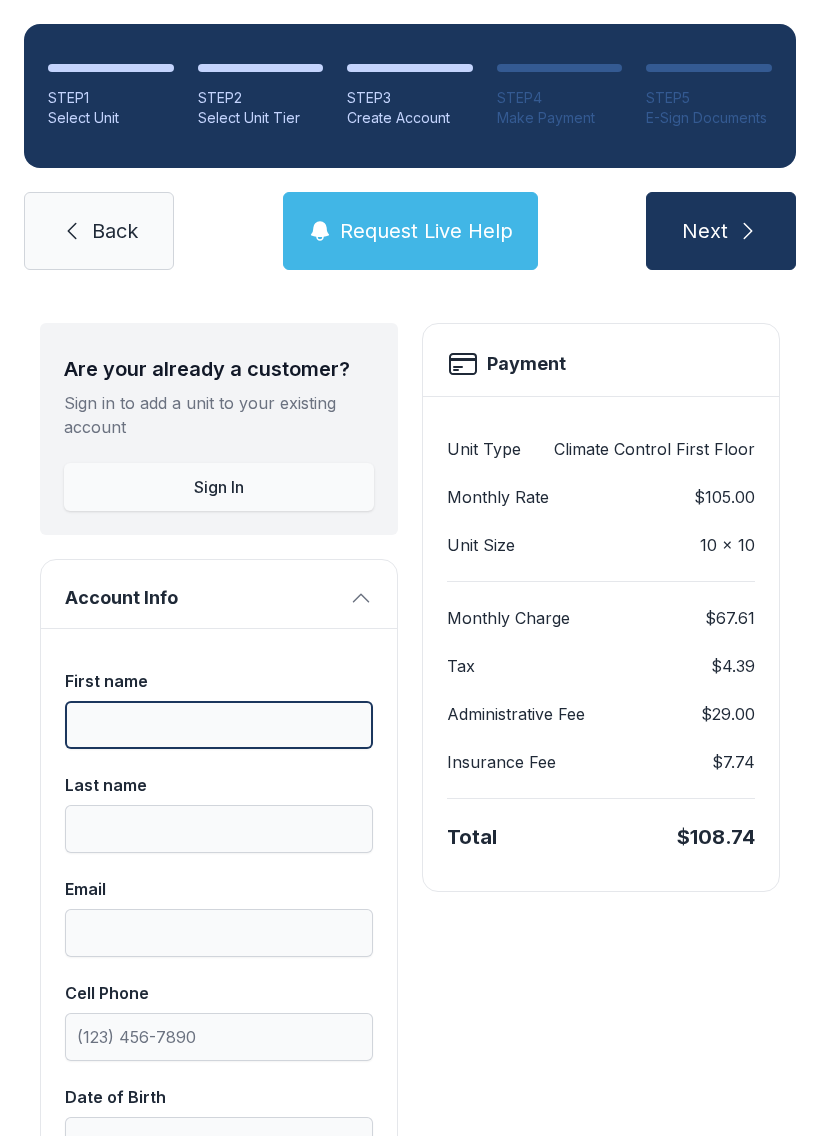 click on "First name" at bounding box center (219, 725) 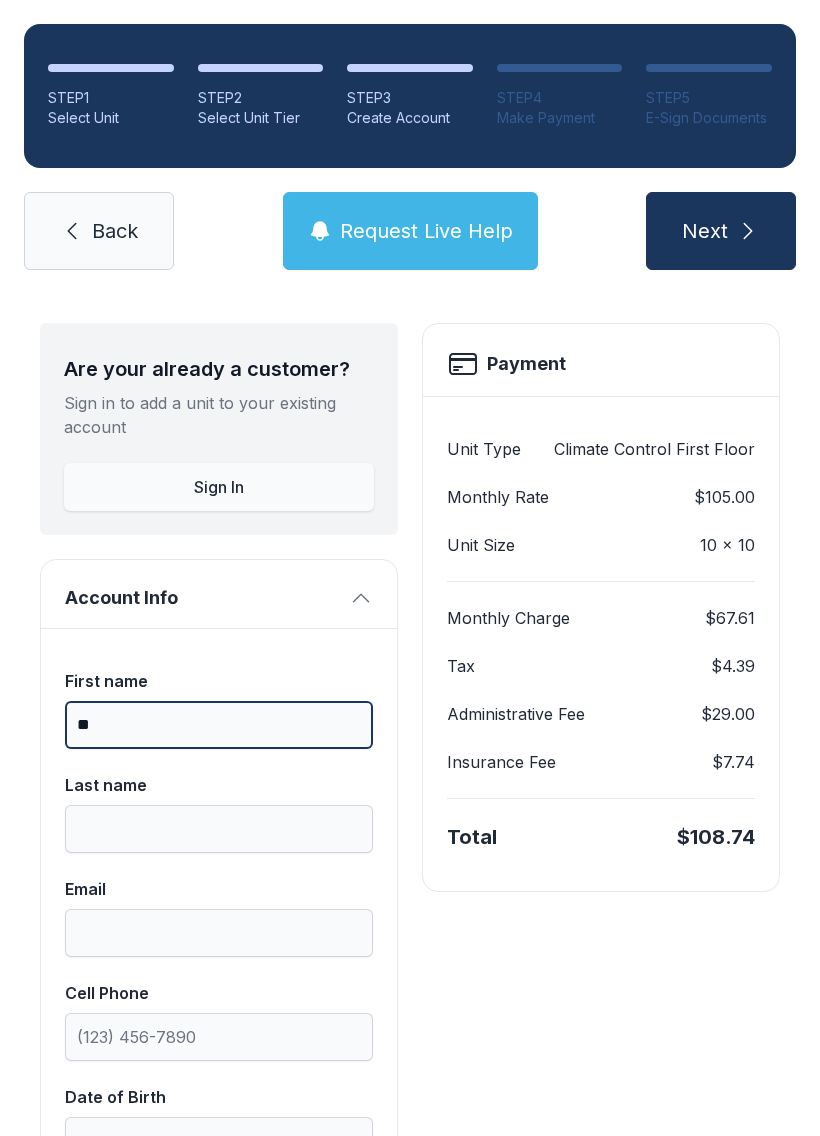 type on "*" 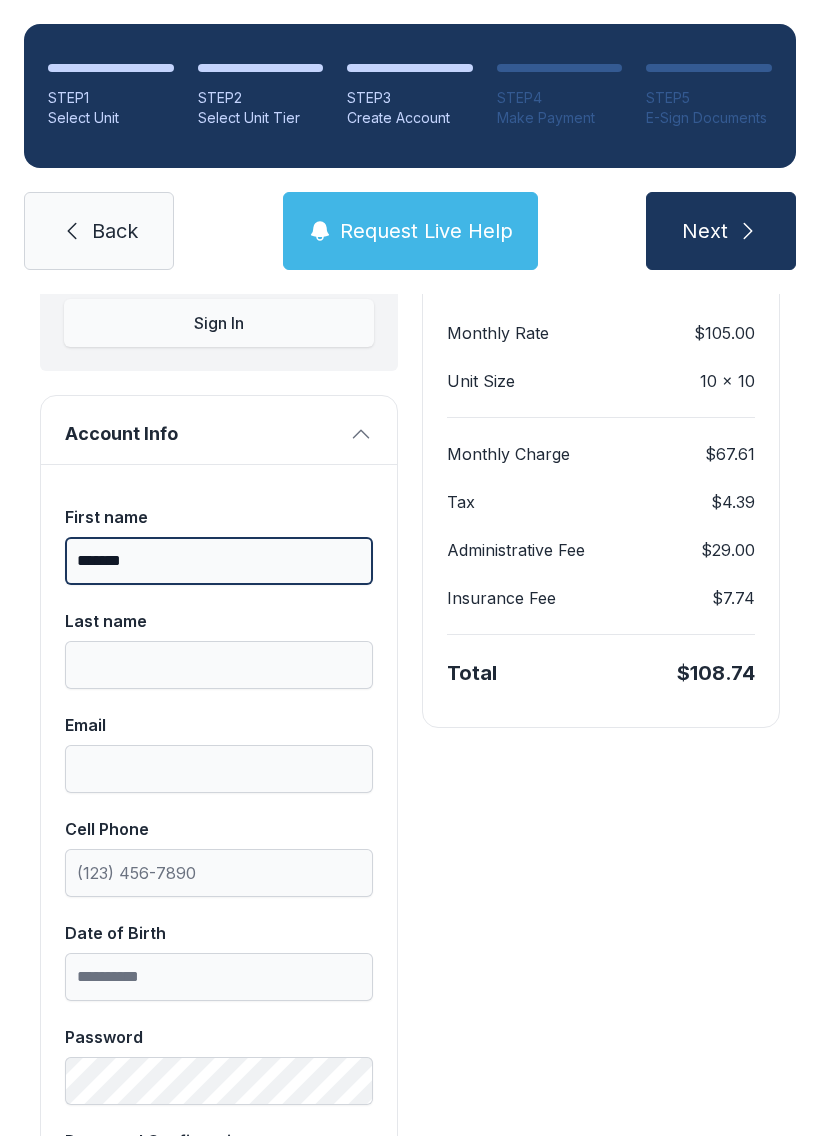 scroll, scrollTop: 256, scrollLeft: 0, axis: vertical 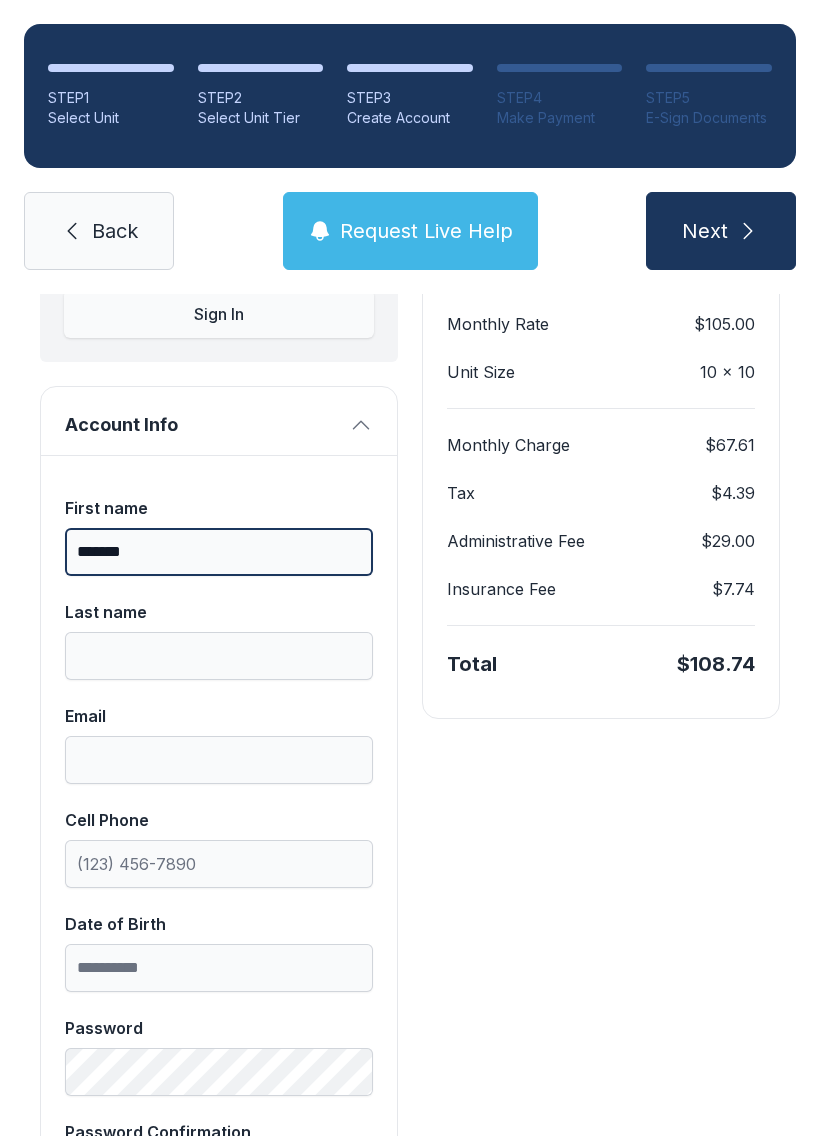 type on "*******" 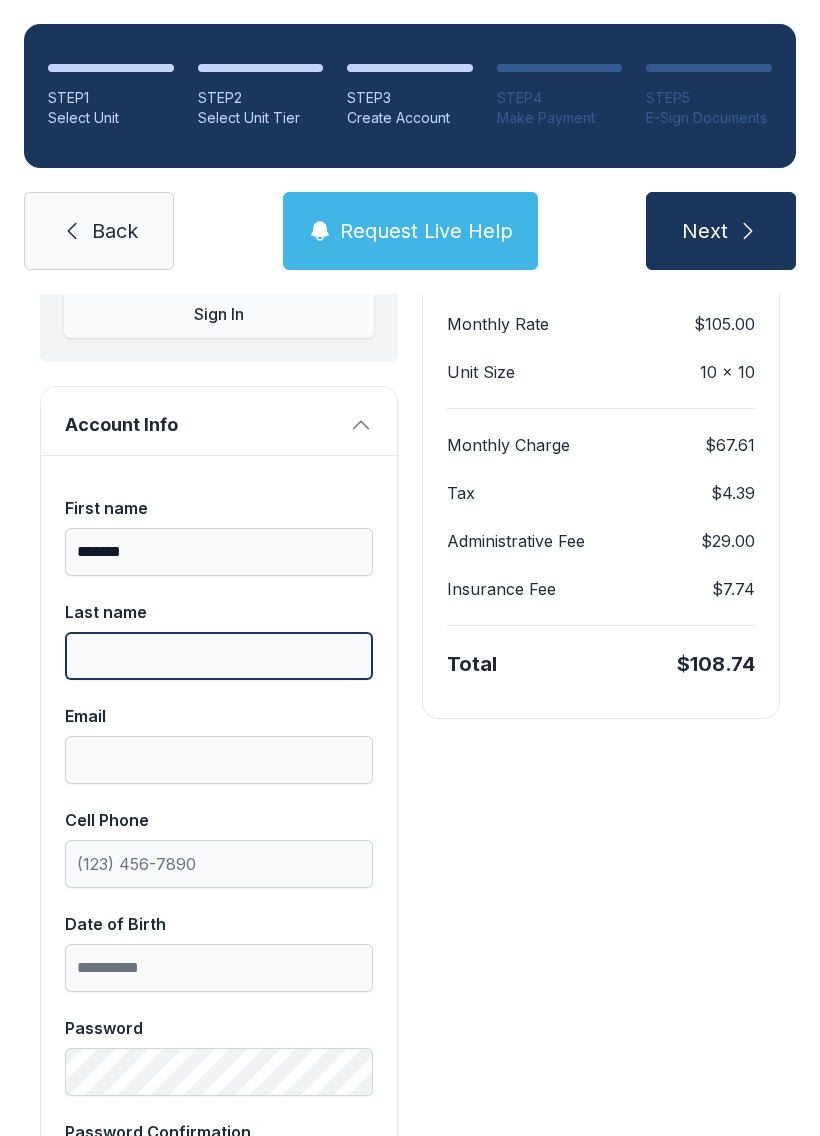click on "Last name" at bounding box center (219, 656) 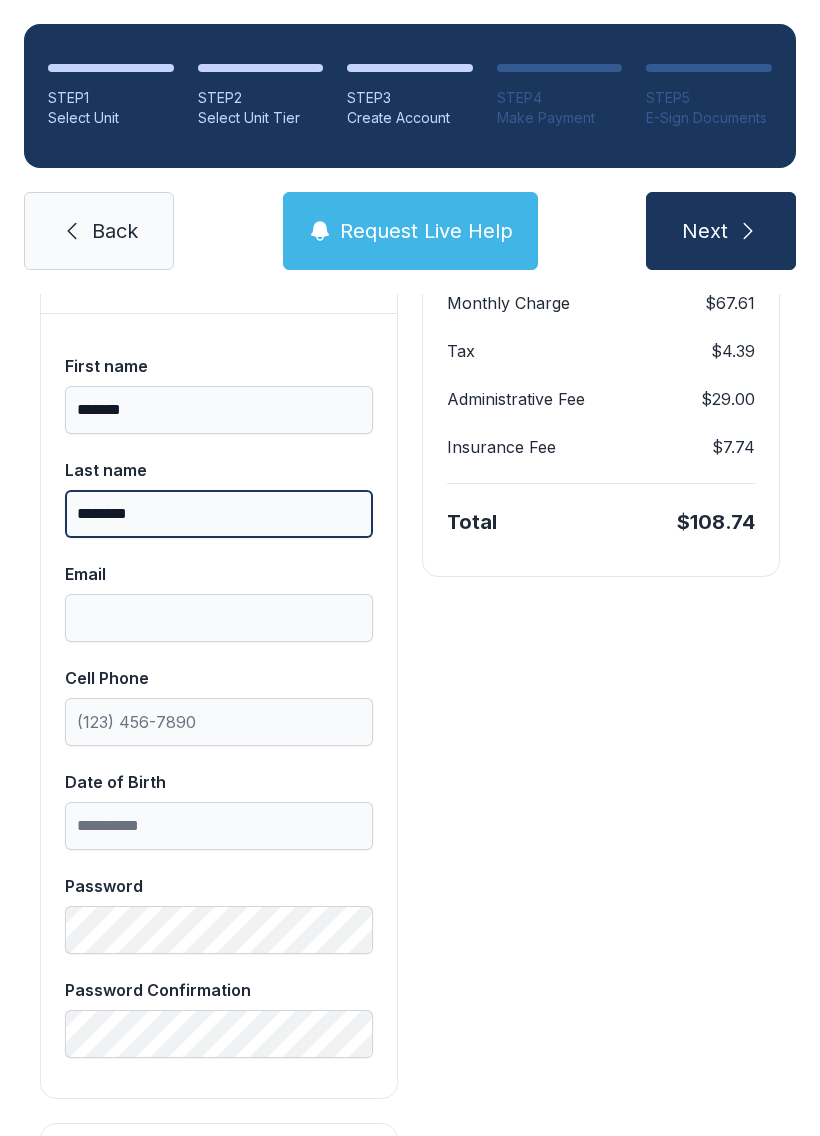 scroll, scrollTop: 396, scrollLeft: 0, axis: vertical 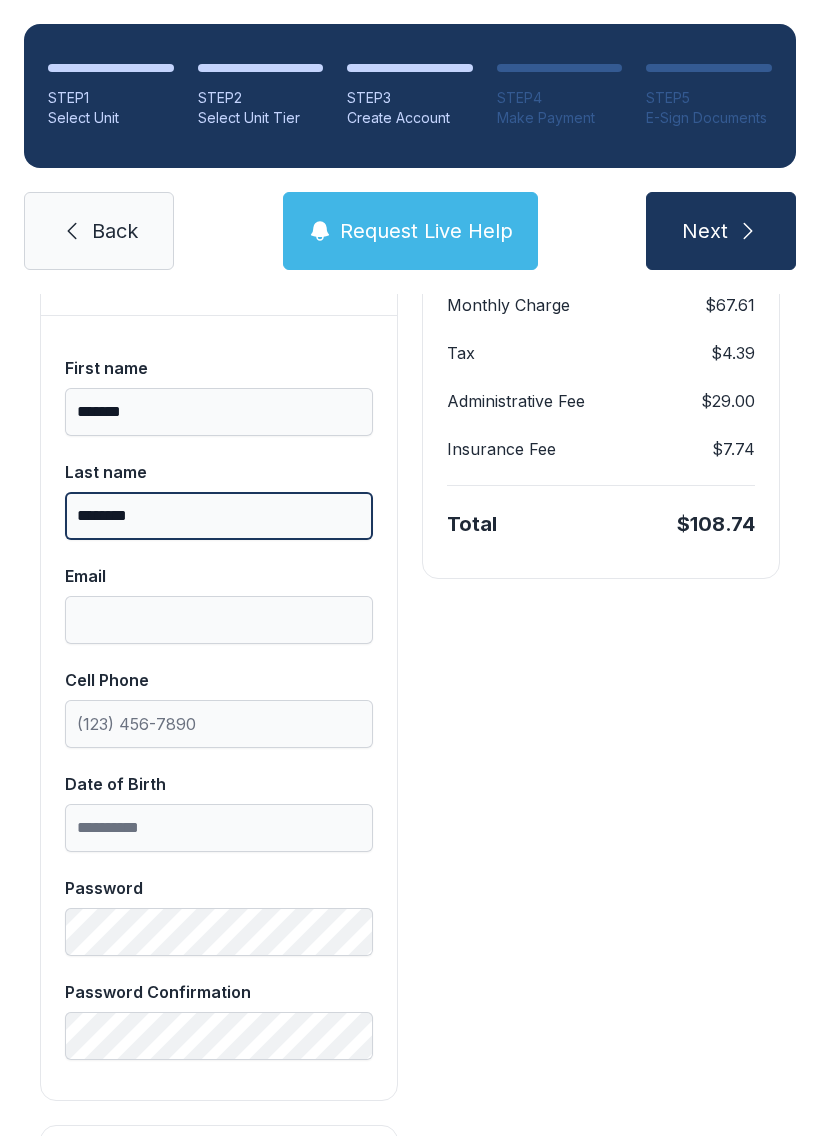 type on "********" 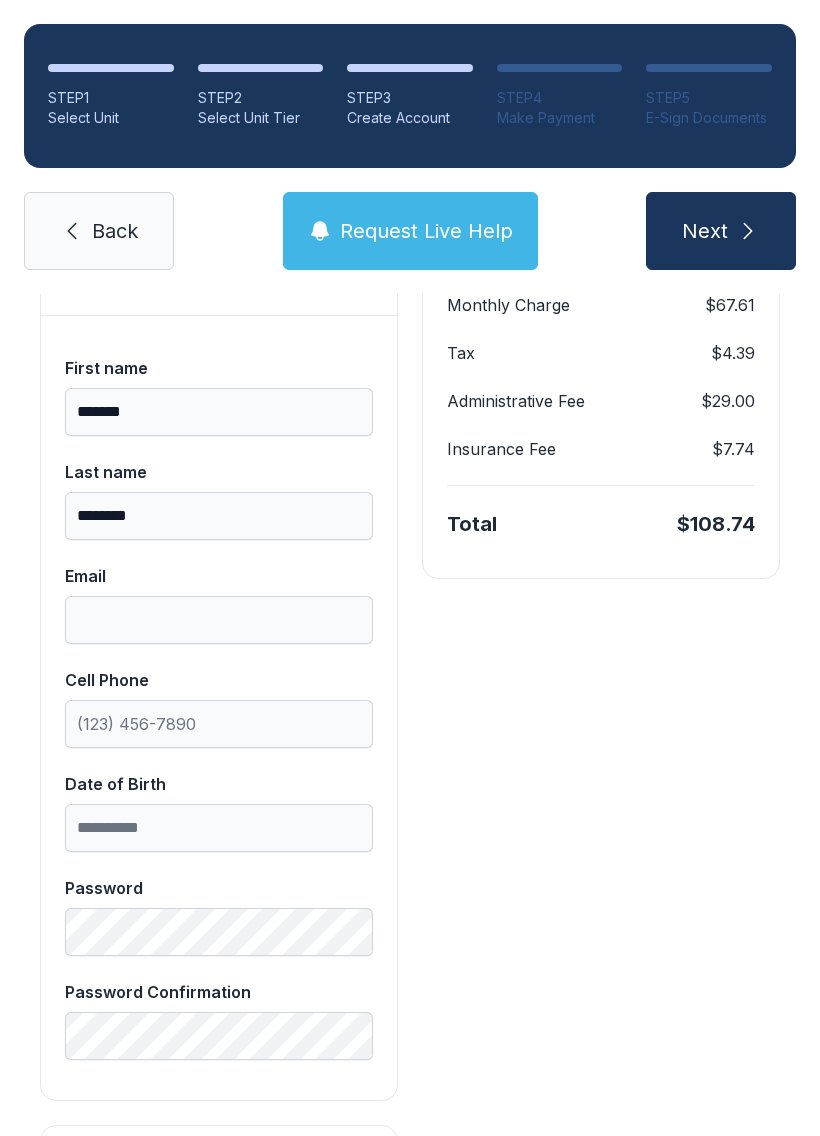 click on "Email" at bounding box center (219, 604) 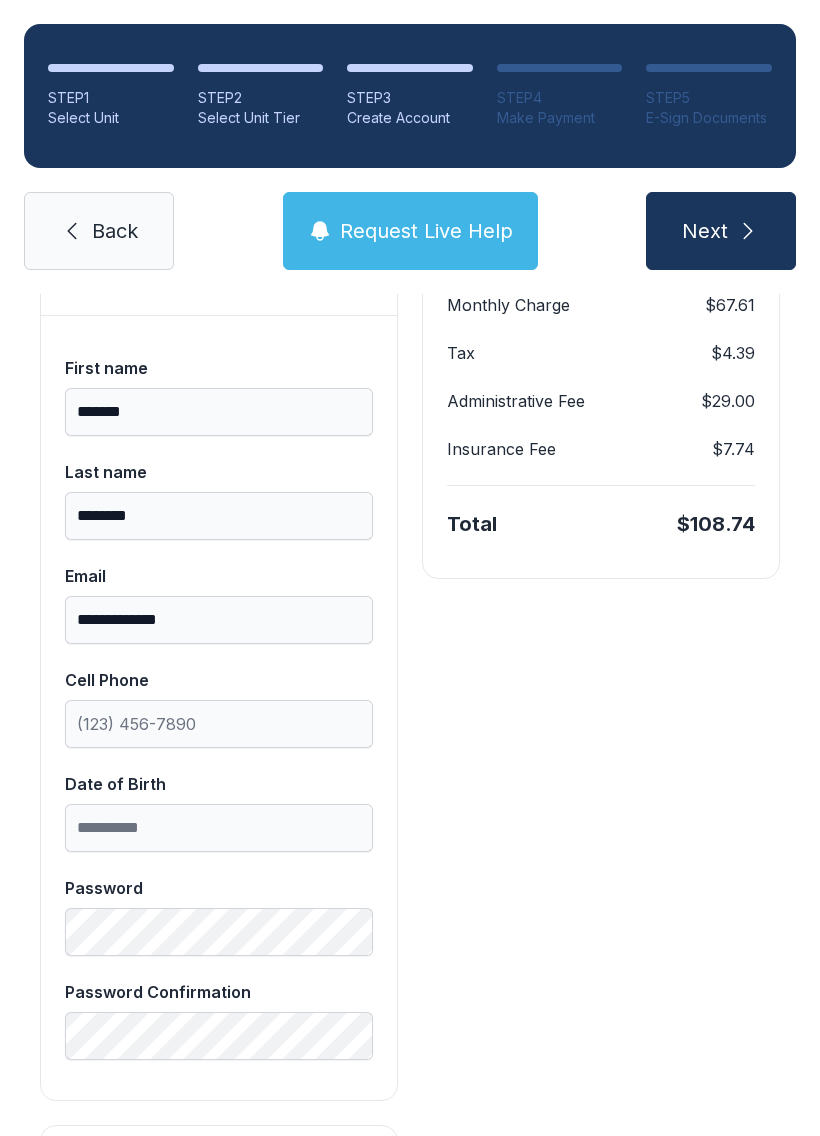 click on "Request Live Help" at bounding box center [426, 231] 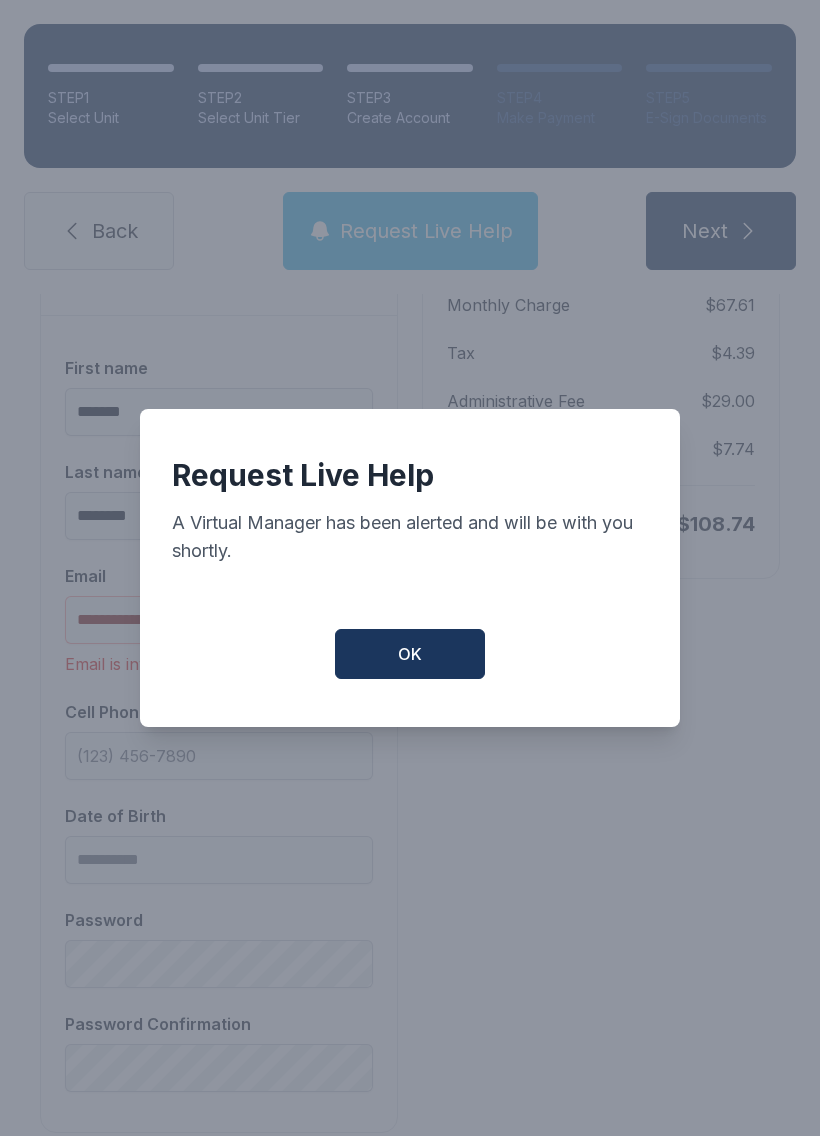 click on "OK" at bounding box center [410, 654] 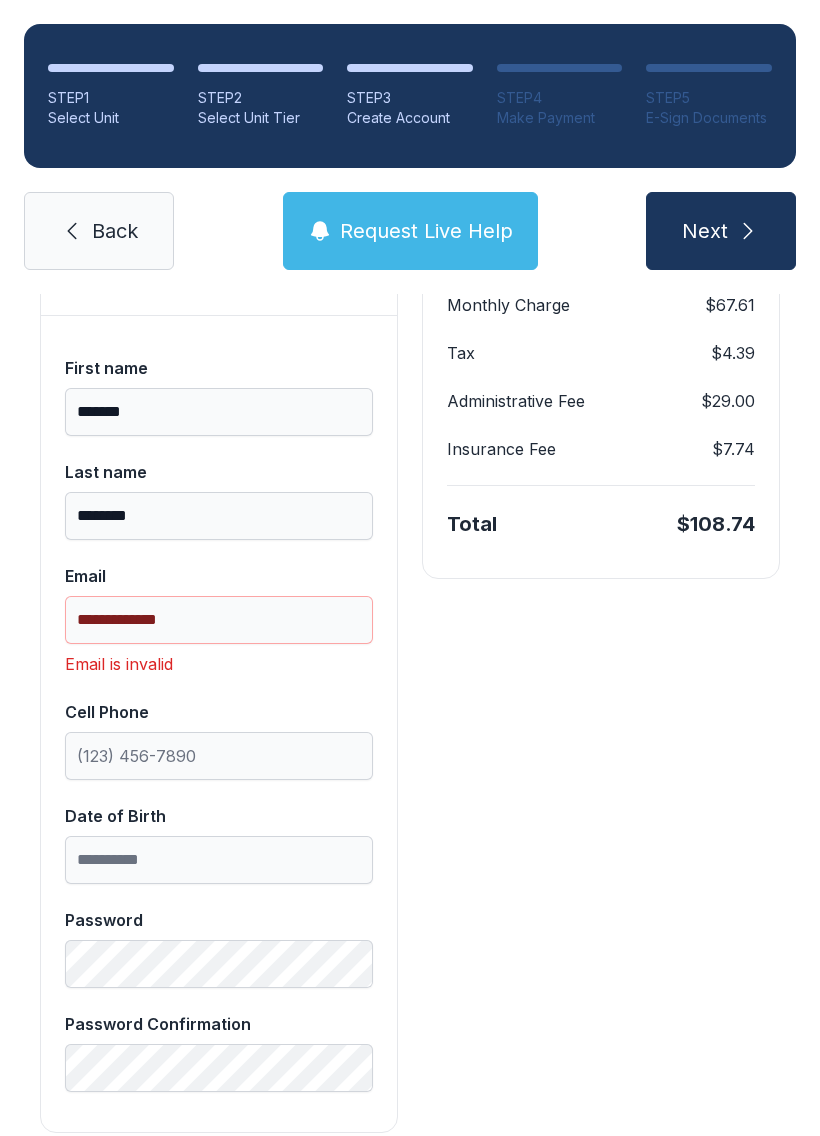 click on "Email [EMAIL]" at bounding box center [219, 604] 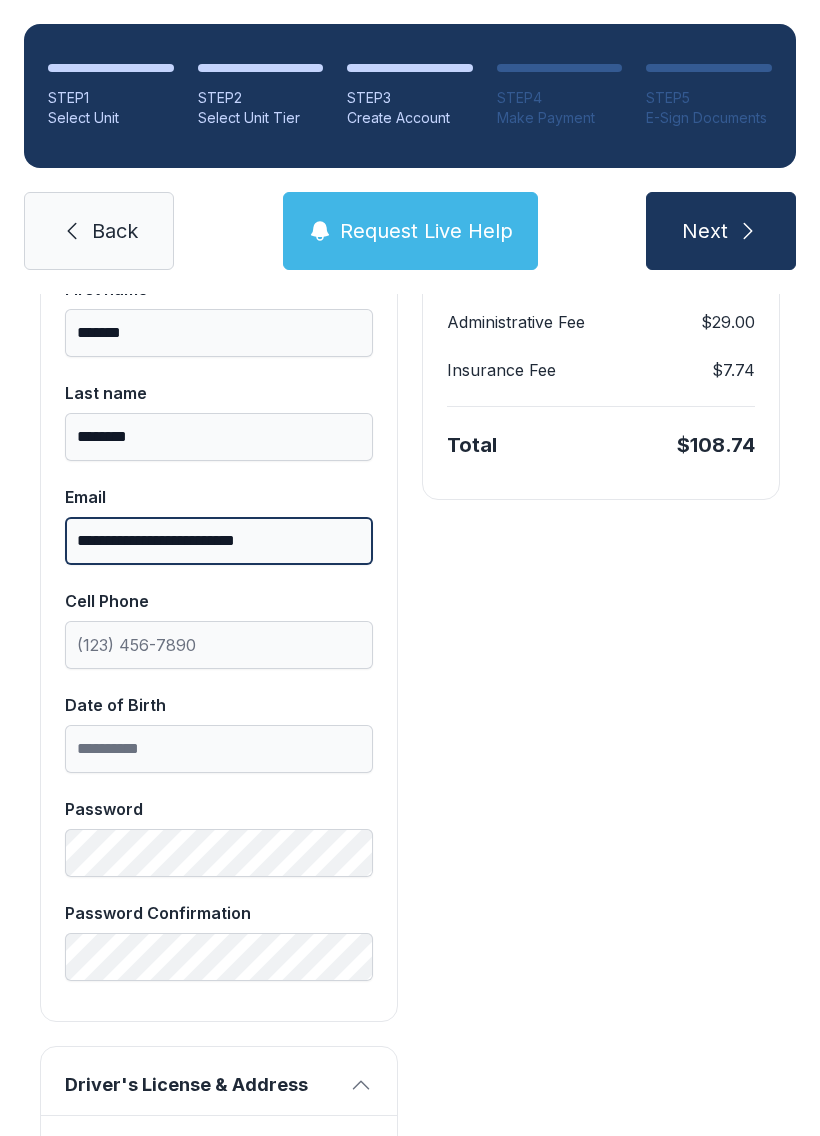 scroll, scrollTop: 481, scrollLeft: 0, axis: vertical 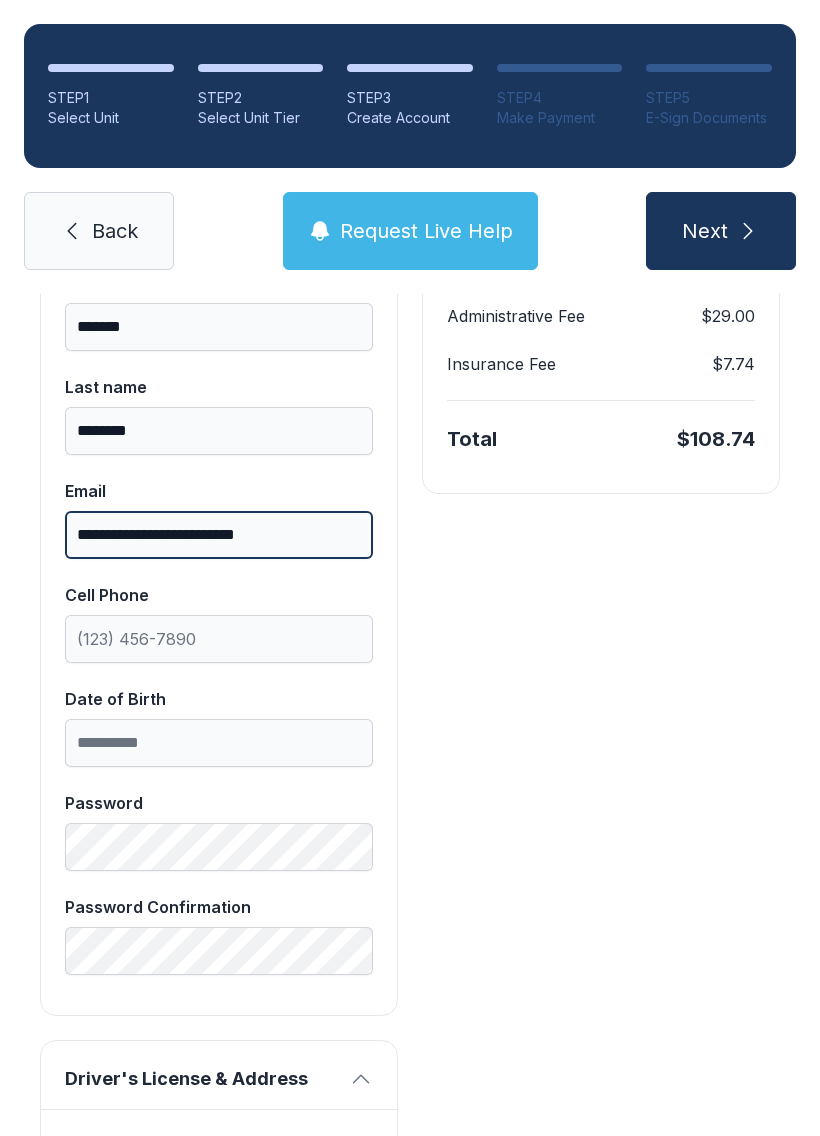 type on "**********" 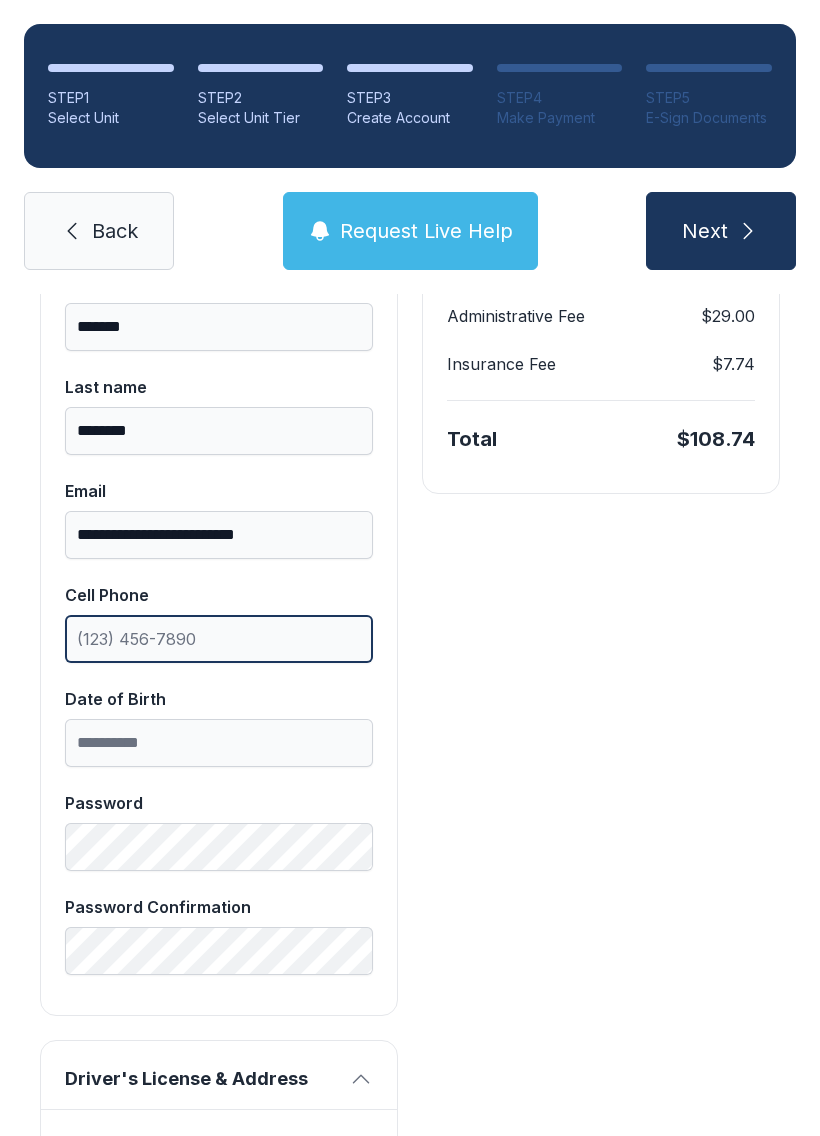 click on "Cell Phone" at bounding box center (219, 639) 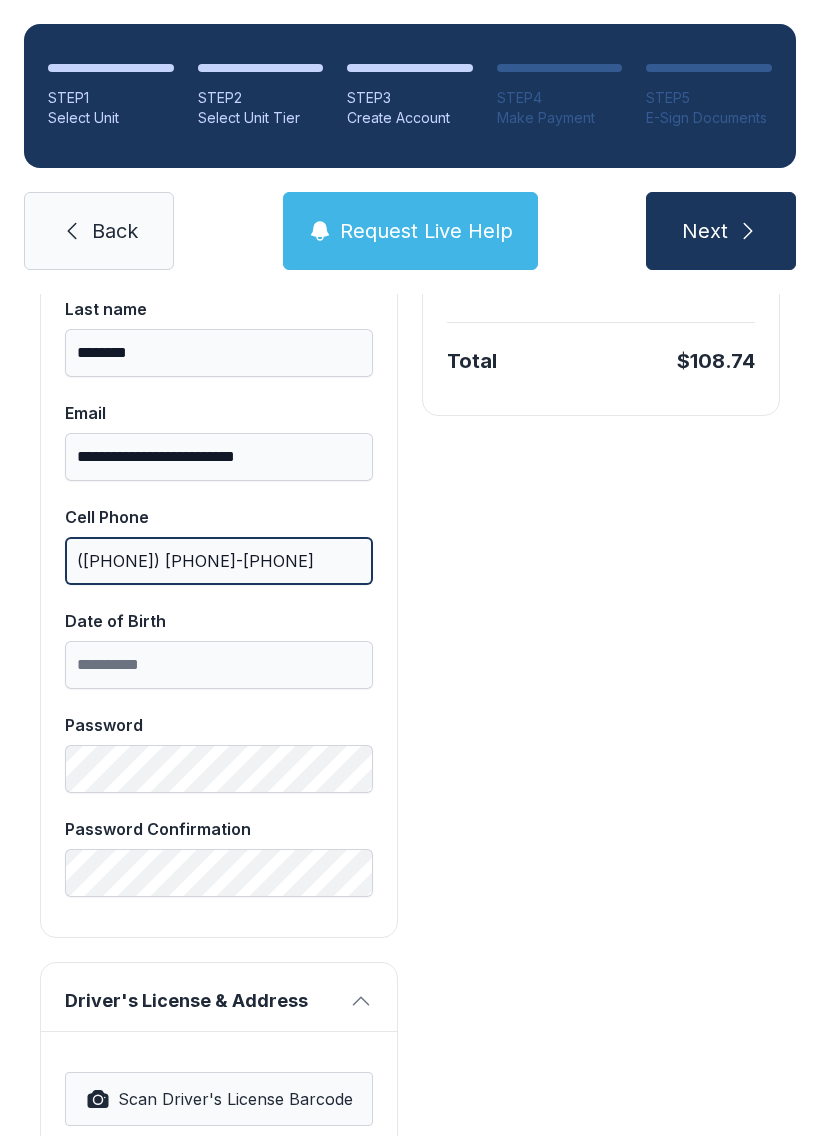 scroll, scrollTop: 582, scrollLeft: 0, axis: vertical 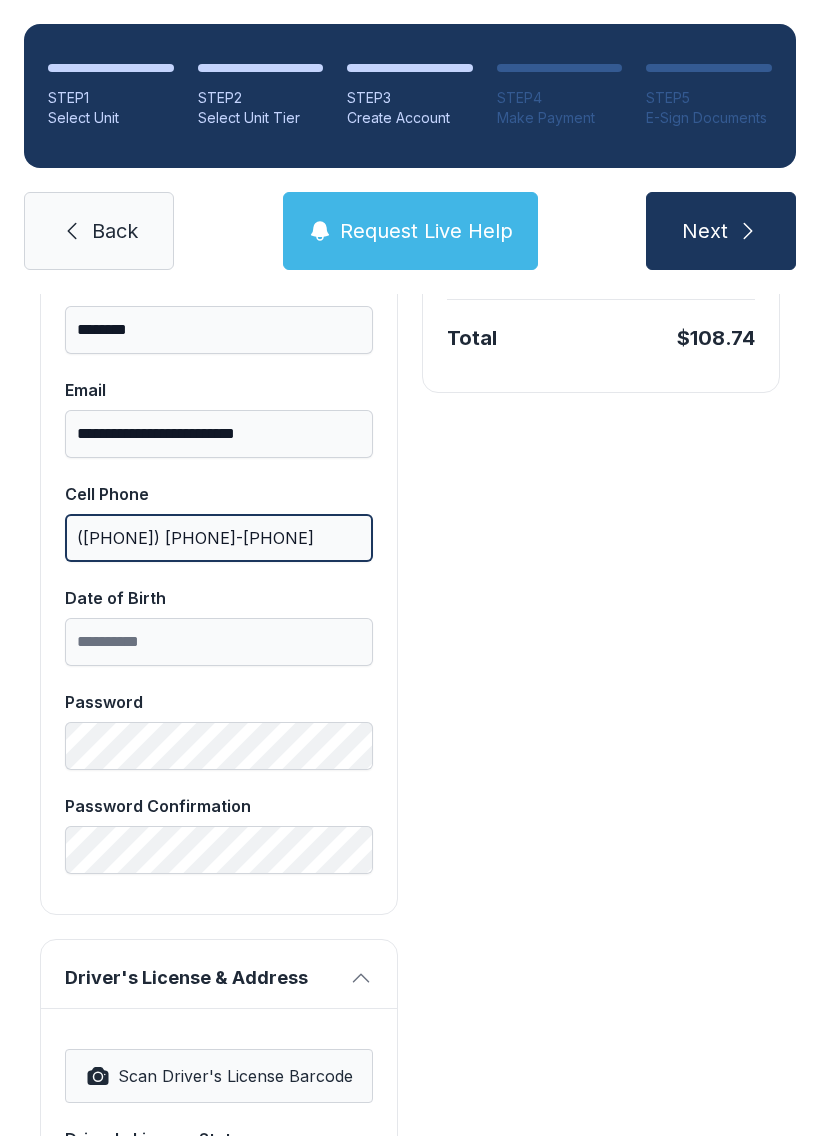 type on "([PHONE]) [PHONE]-[PHONE]" 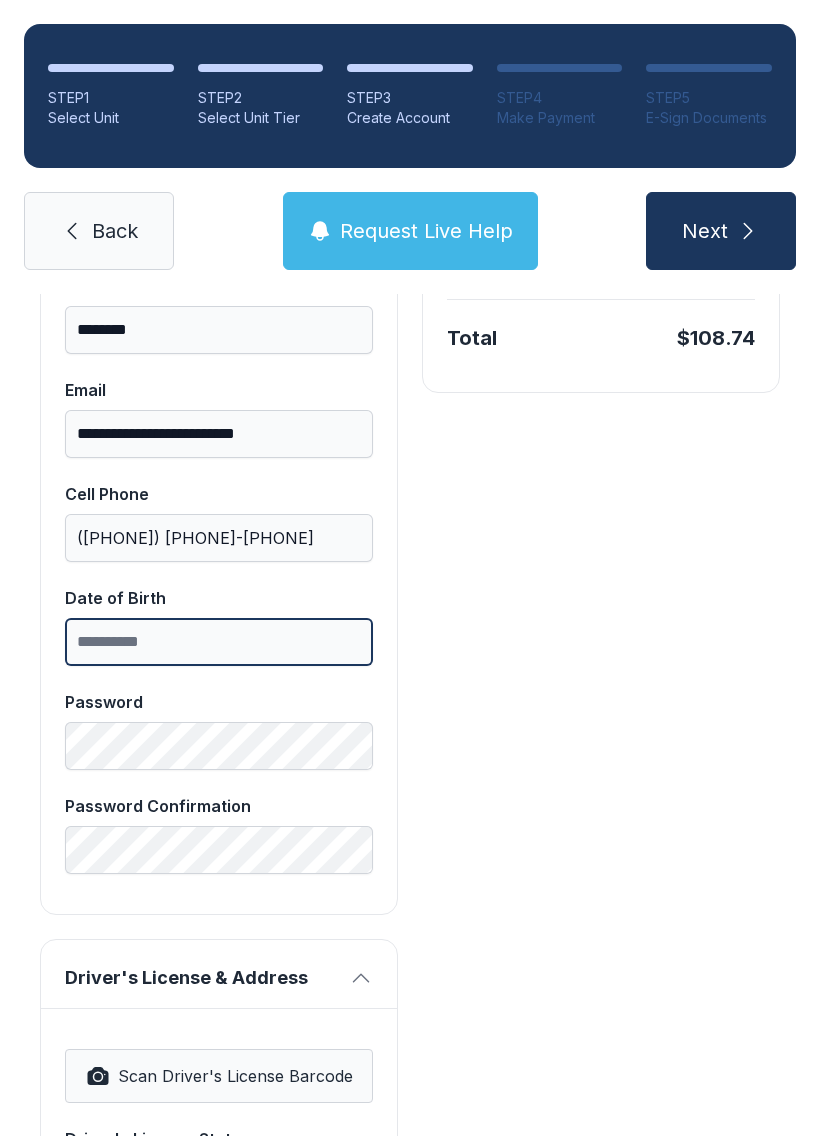 click on "Date of Birth" at bounding box center [219, 642] 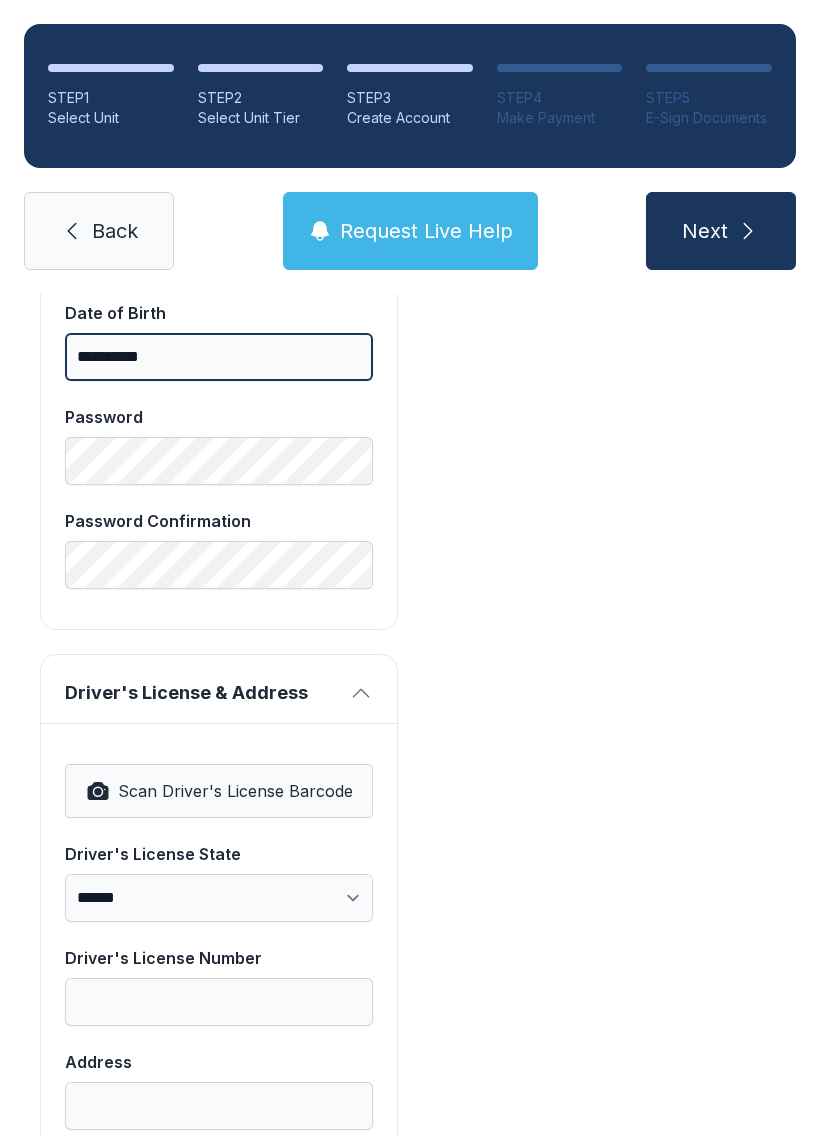 scroll, scrollTop: 869, scrollLeft: 0, axis: vertical 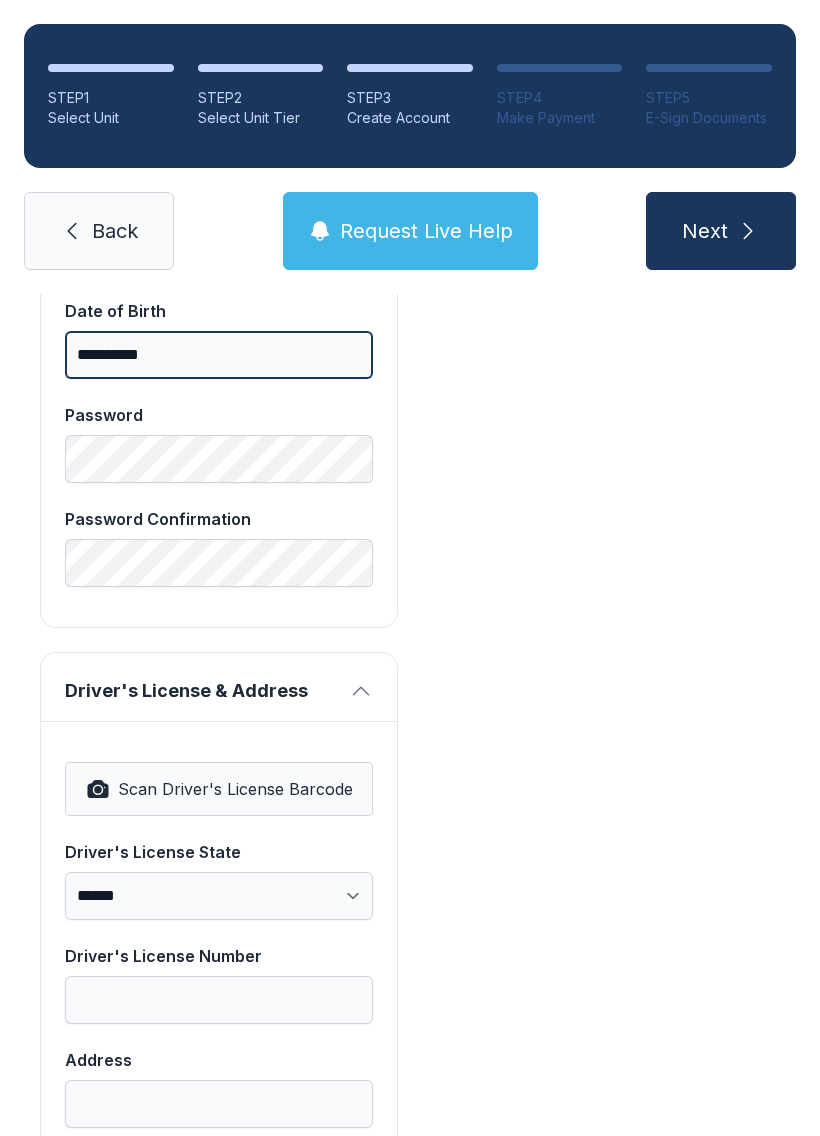 type on "**********" 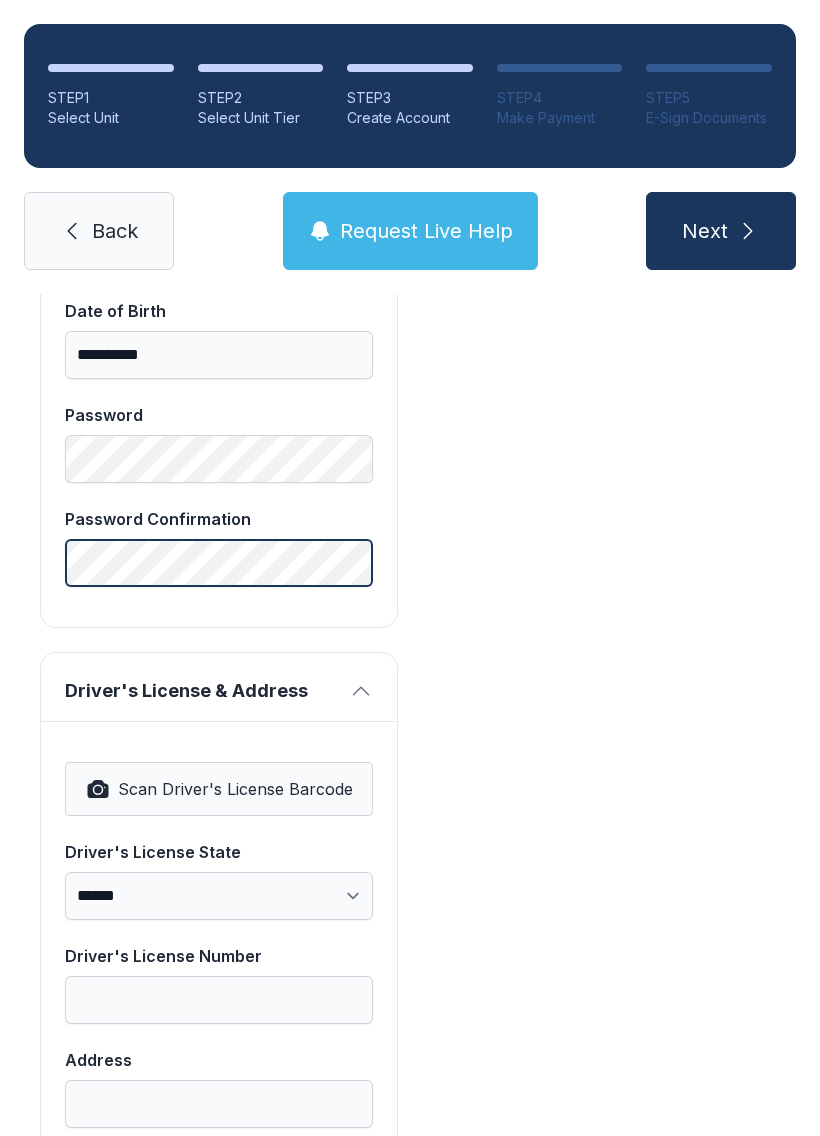 click on "Password Confirmation" at bounding box center (219, 547) 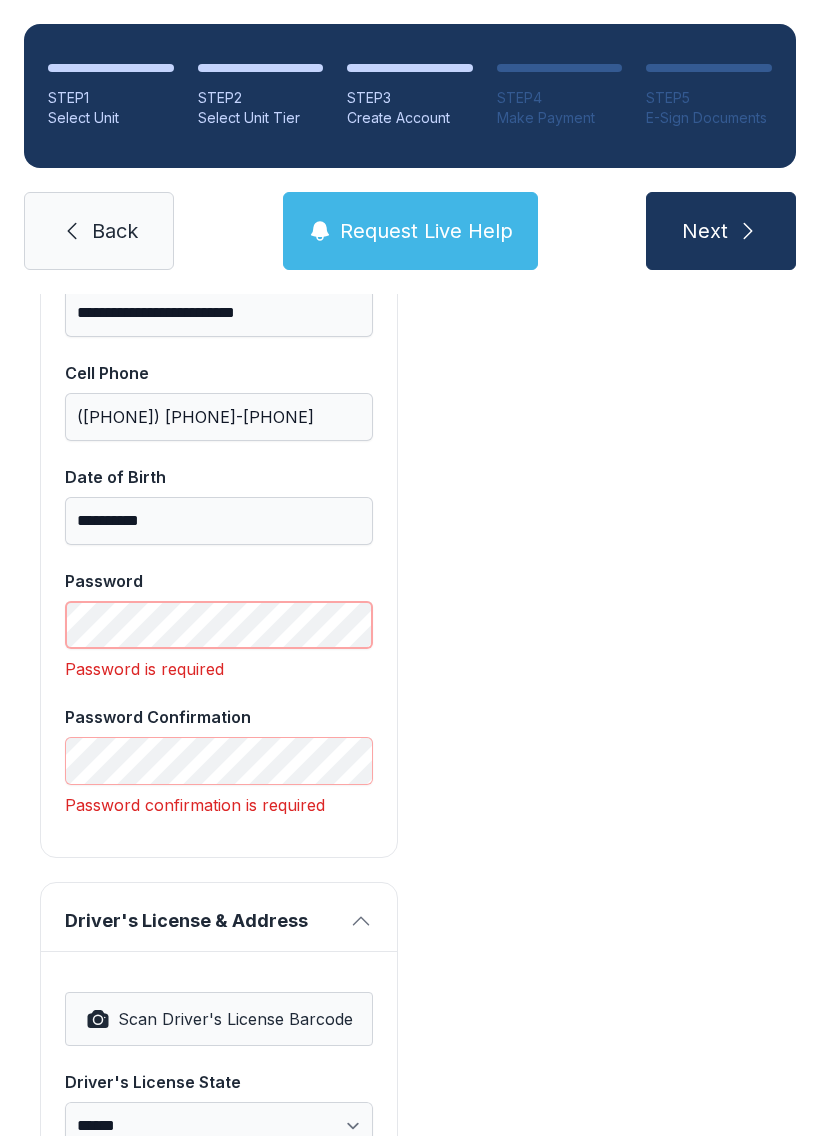 scroll, scrollTop: 698, scrollLeft: 0, axis: vertical 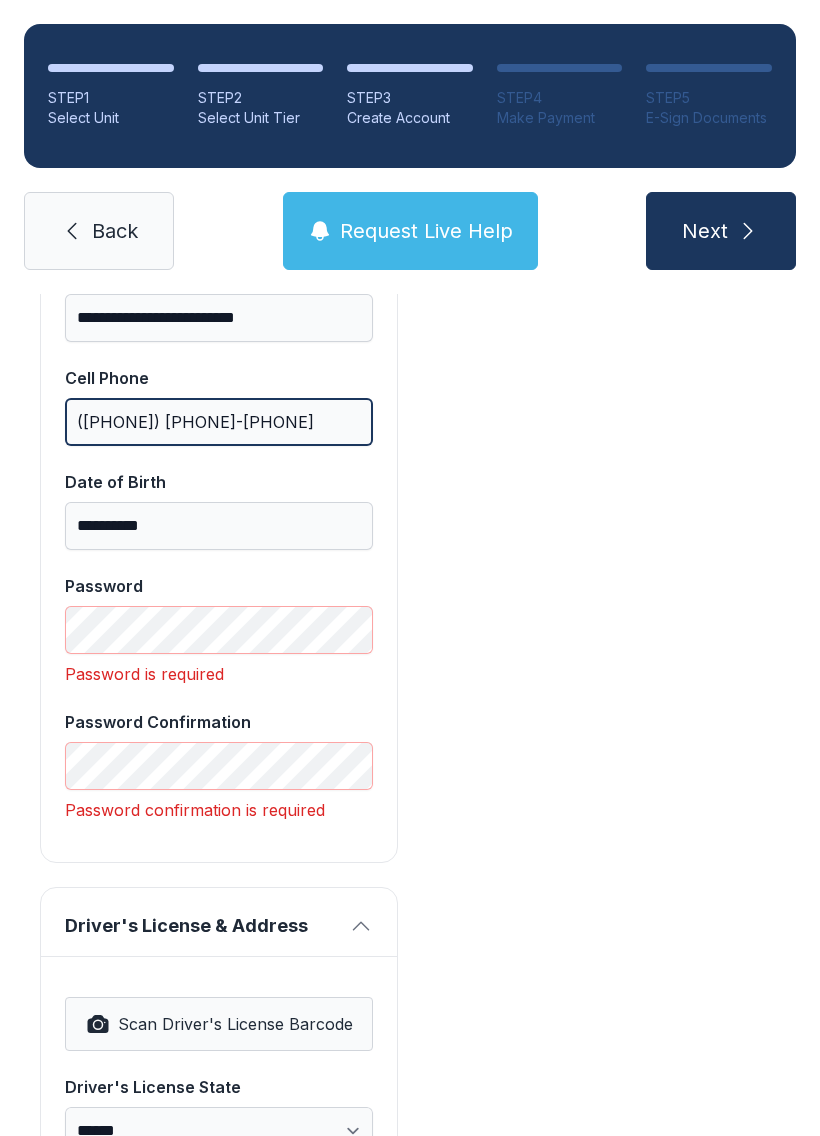click on "([PHONE]) [PHONE]-[PHONE]" at bounding box center [219, 422] 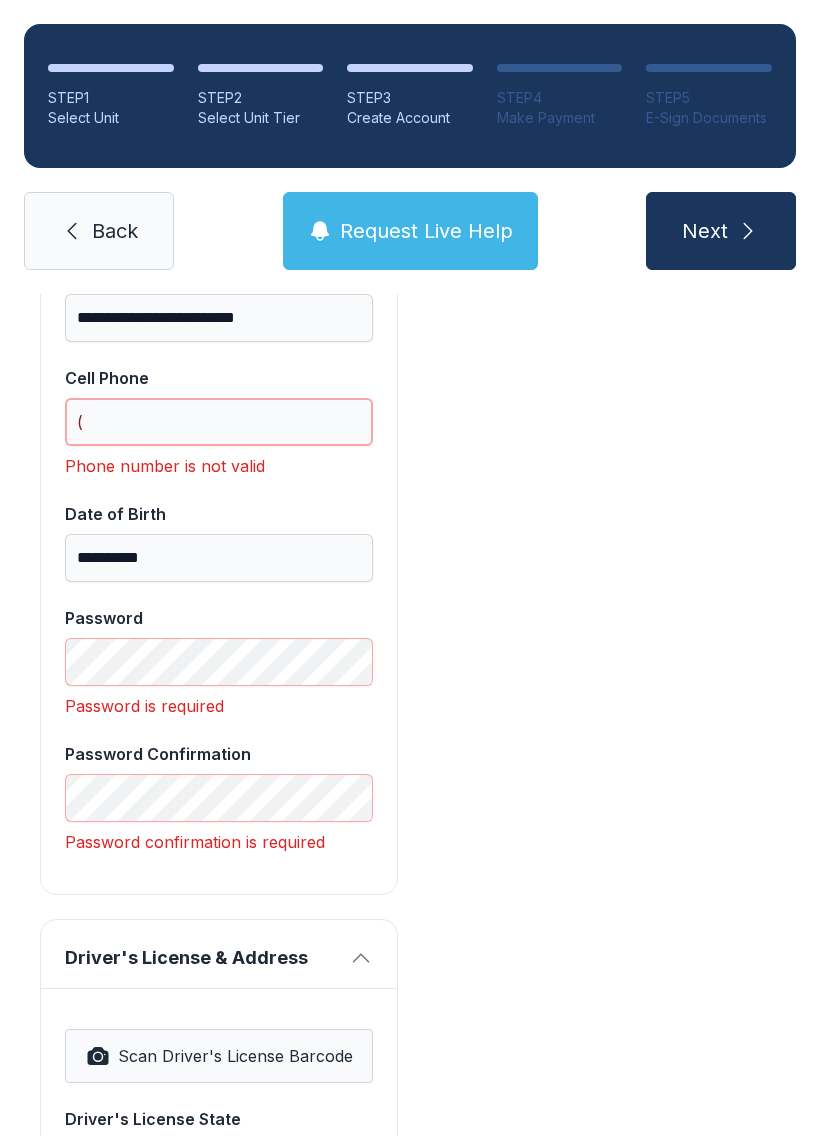 type on "(" 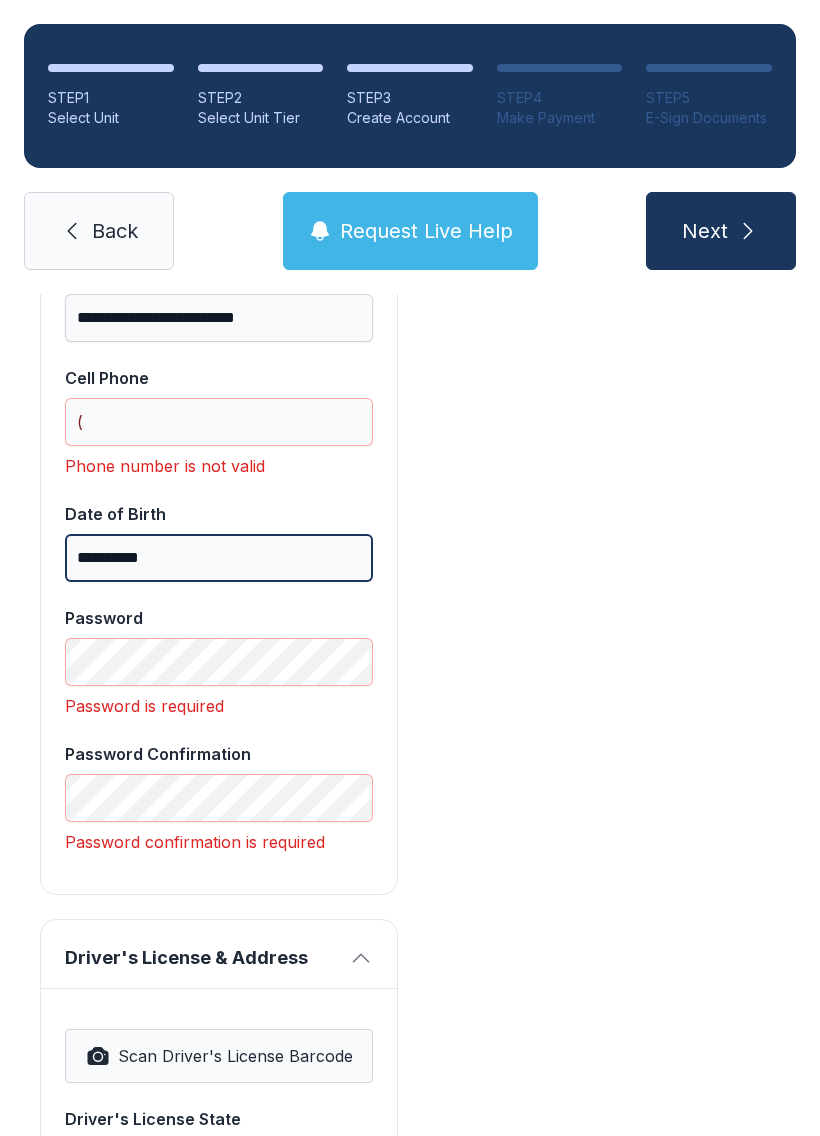 click on "**********" at bounding box center (219, 558) 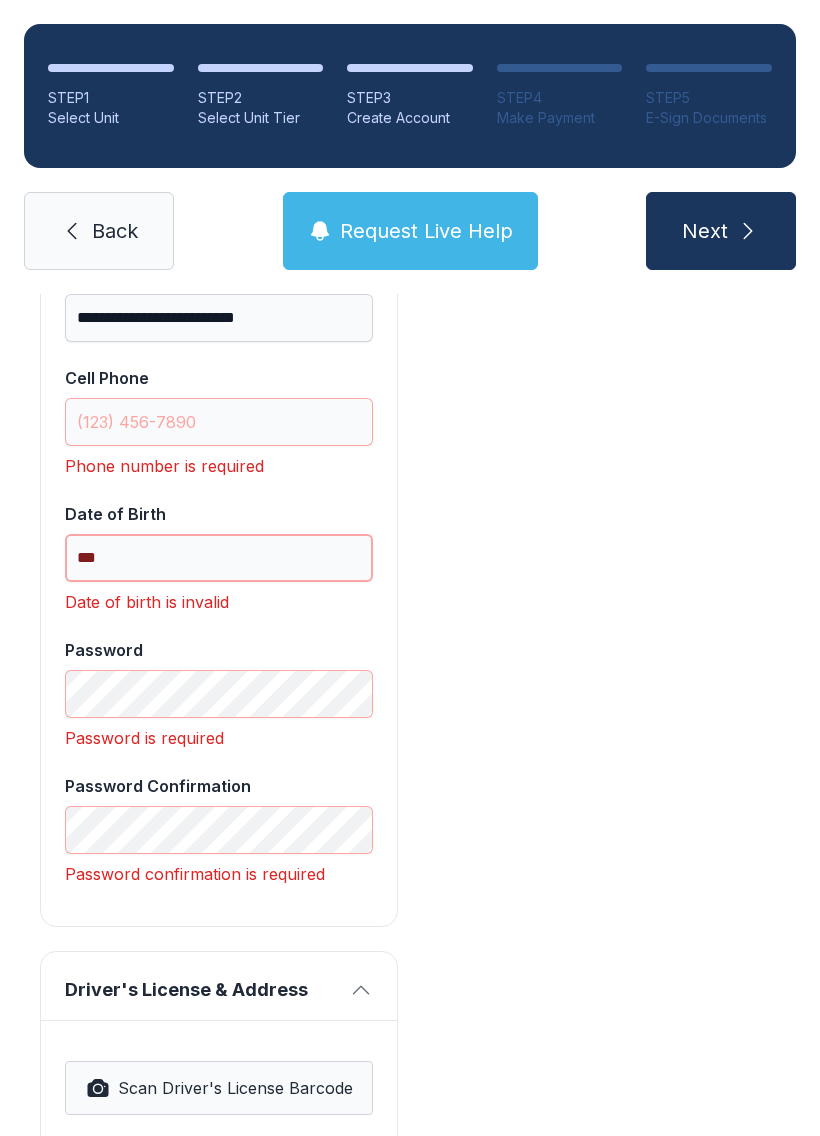 type on "*" 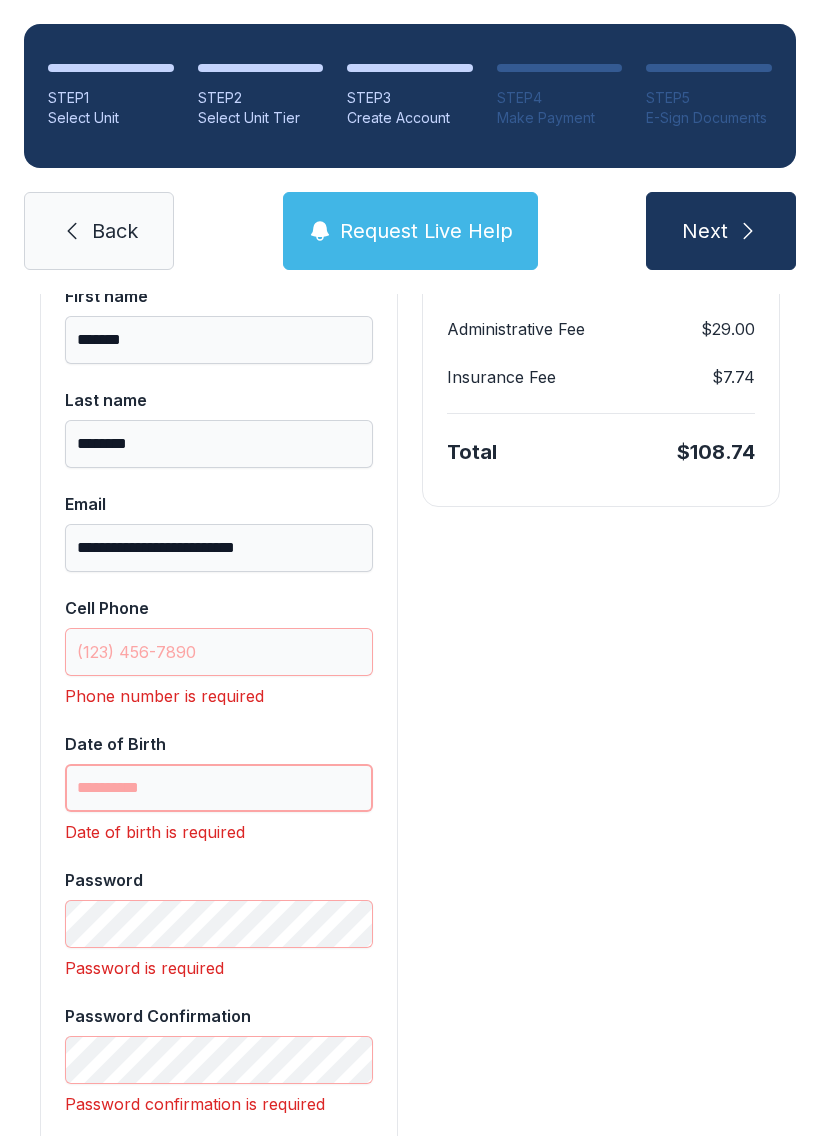 scroll, scrollTop: 458, scrollLeft: 0, axis: vertical 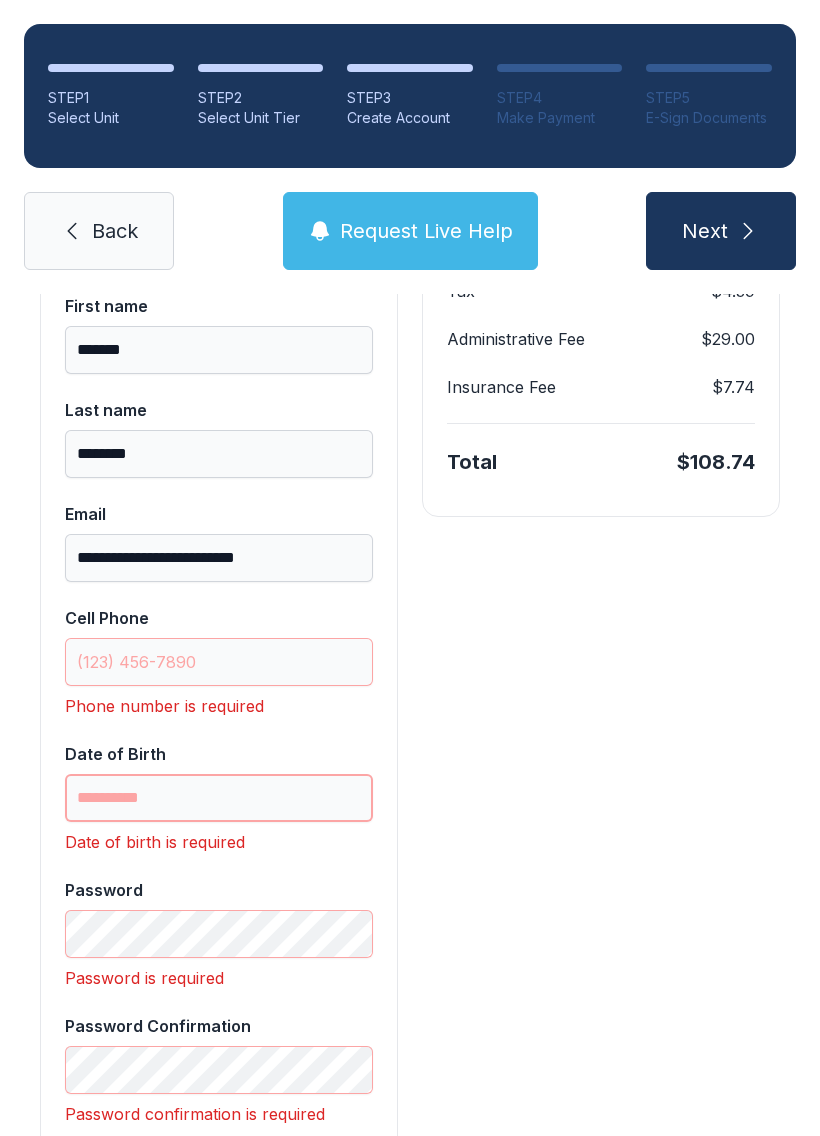 type 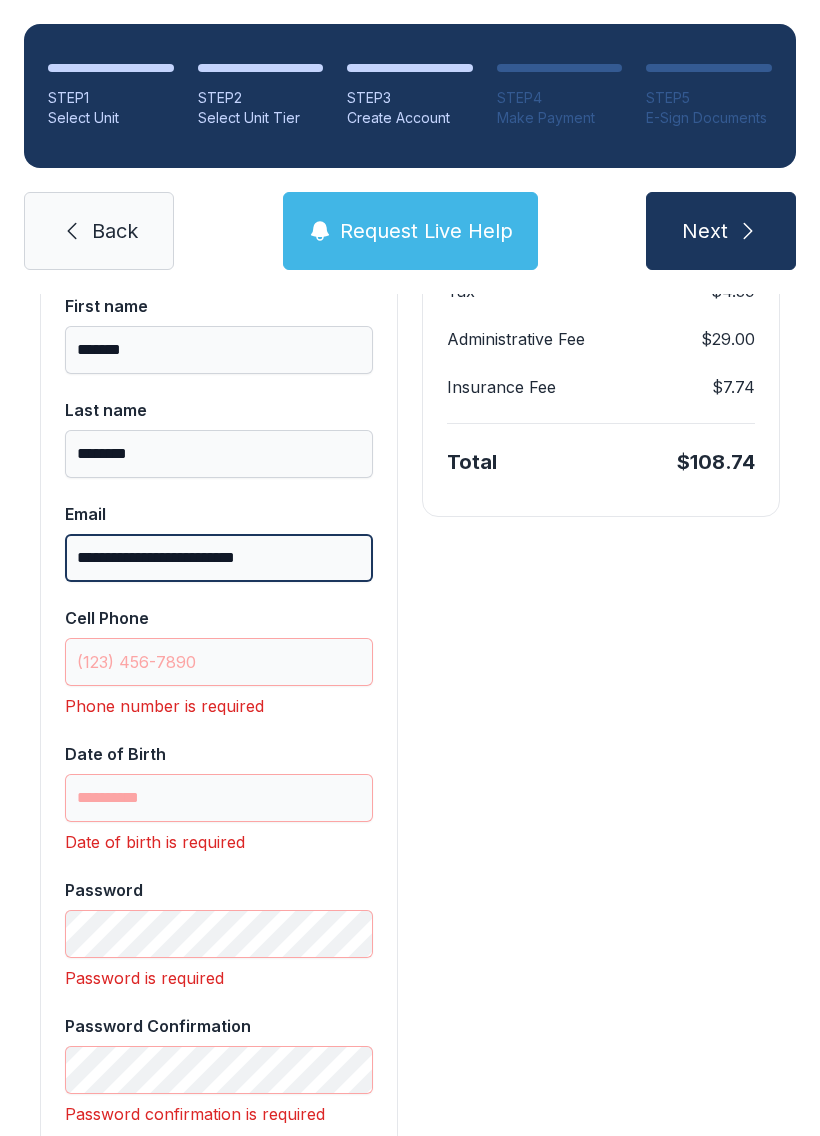 click on "**********" at bounding box center [219, 558] 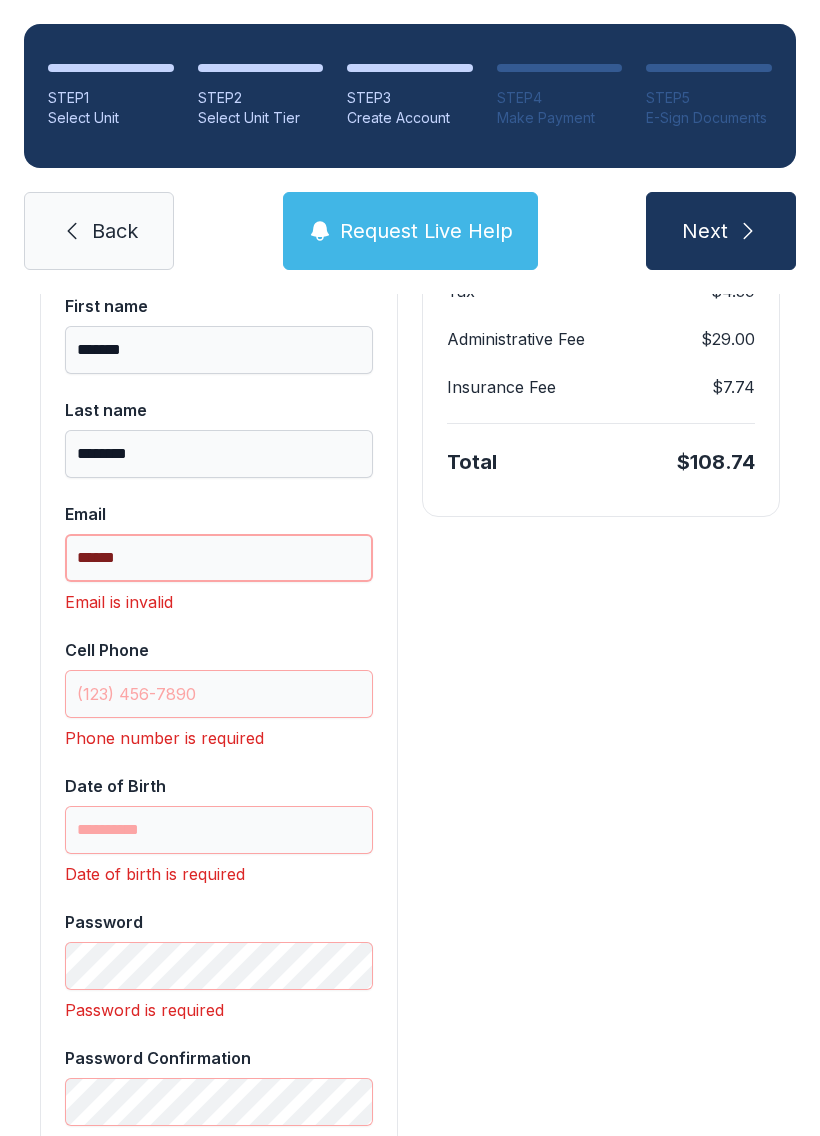type on "*****" 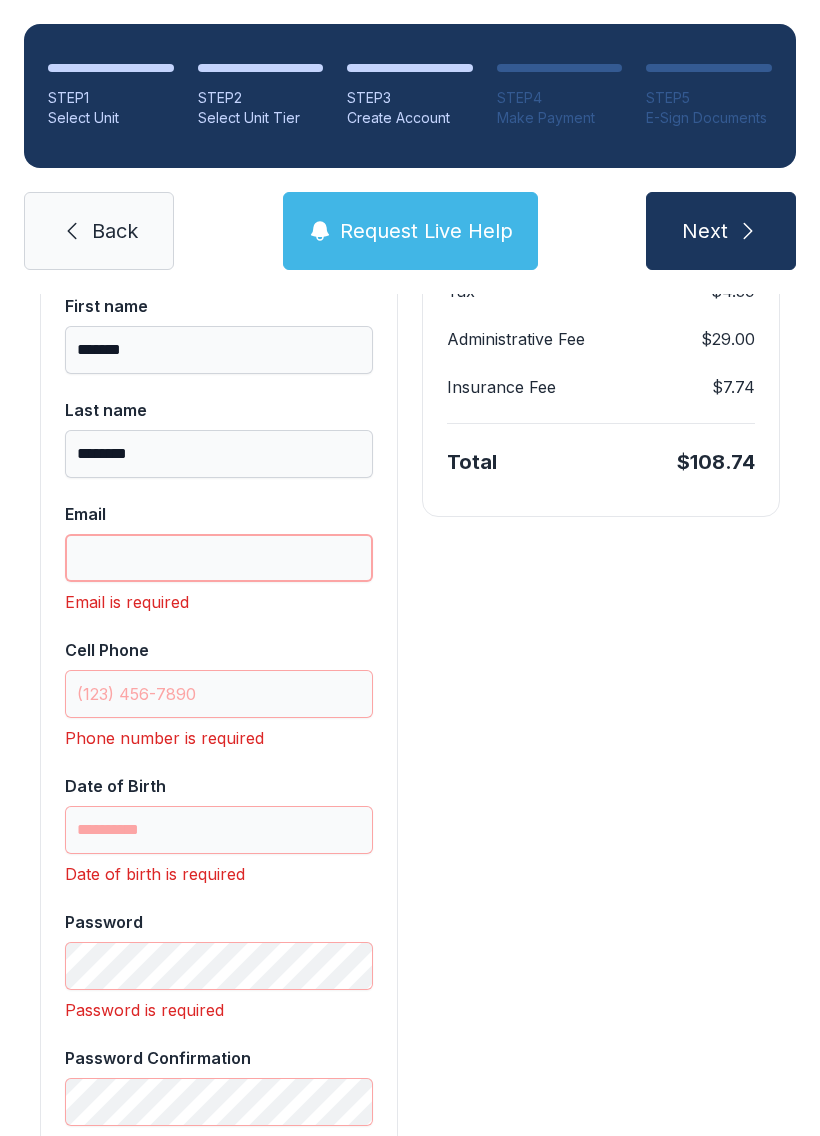 type 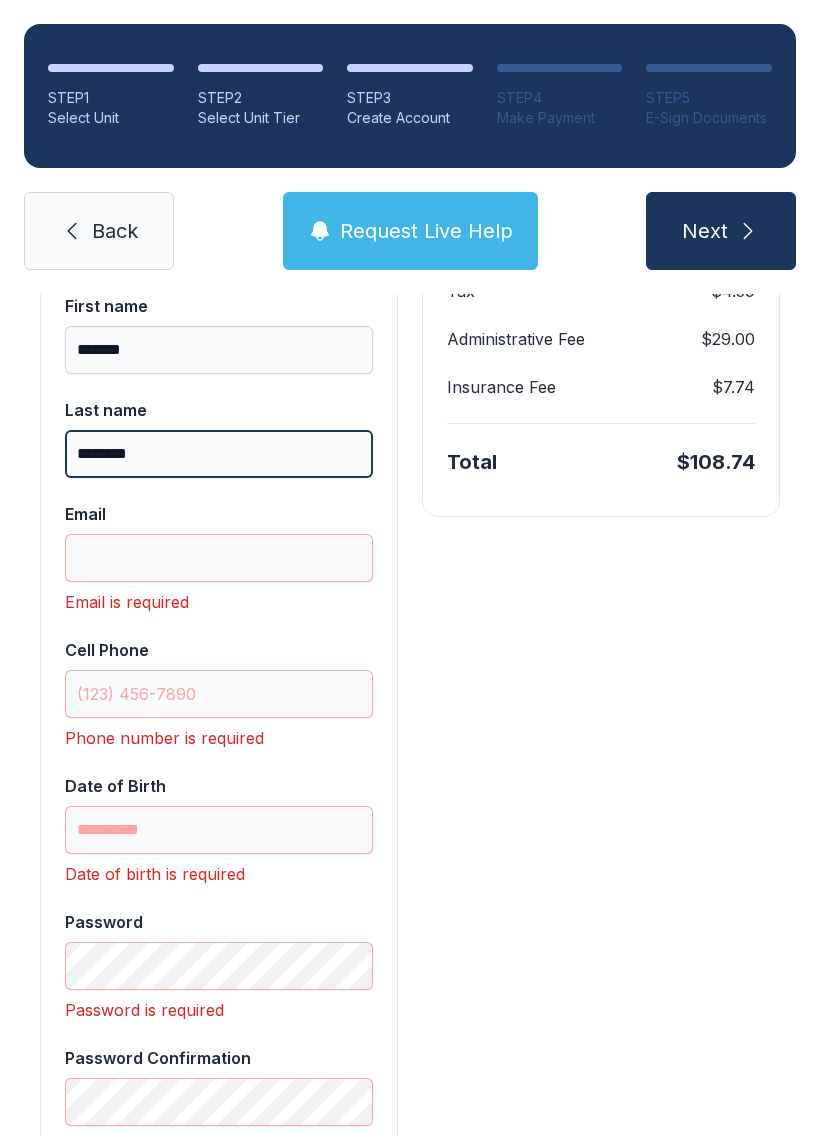 click on "********" at bounding box center [219, 454] 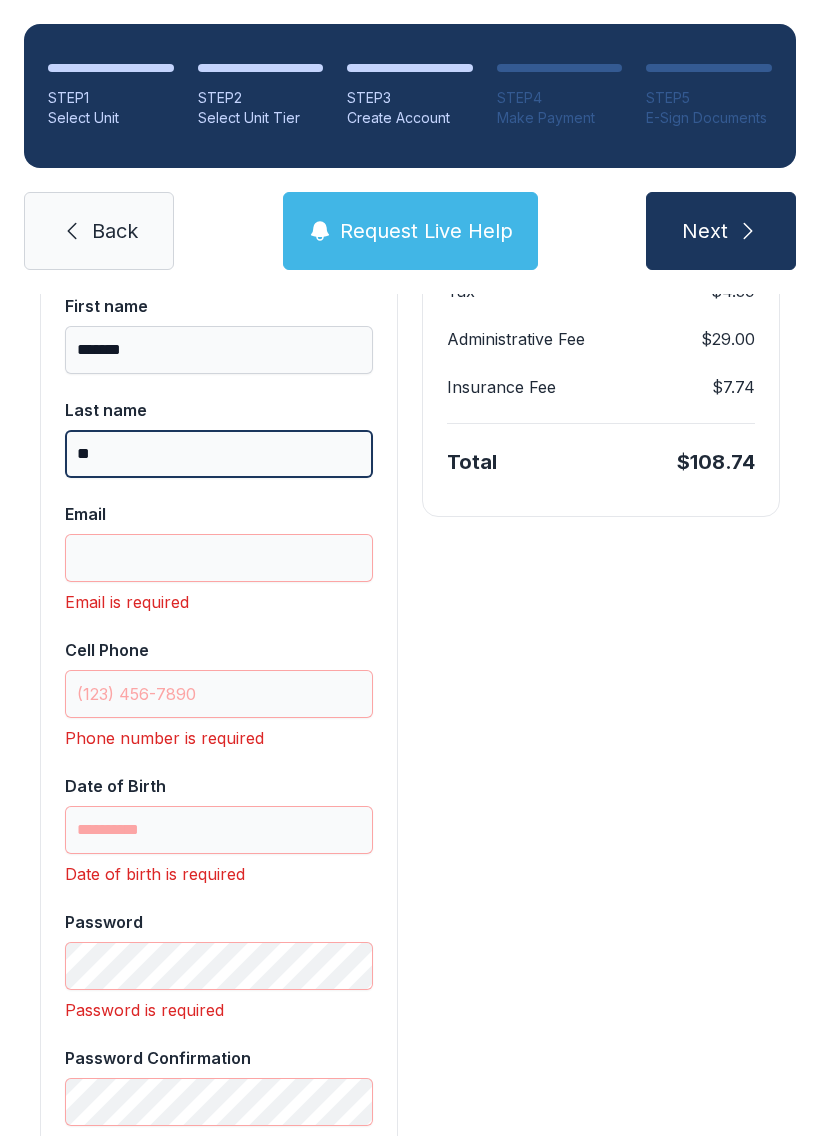 type on "*" 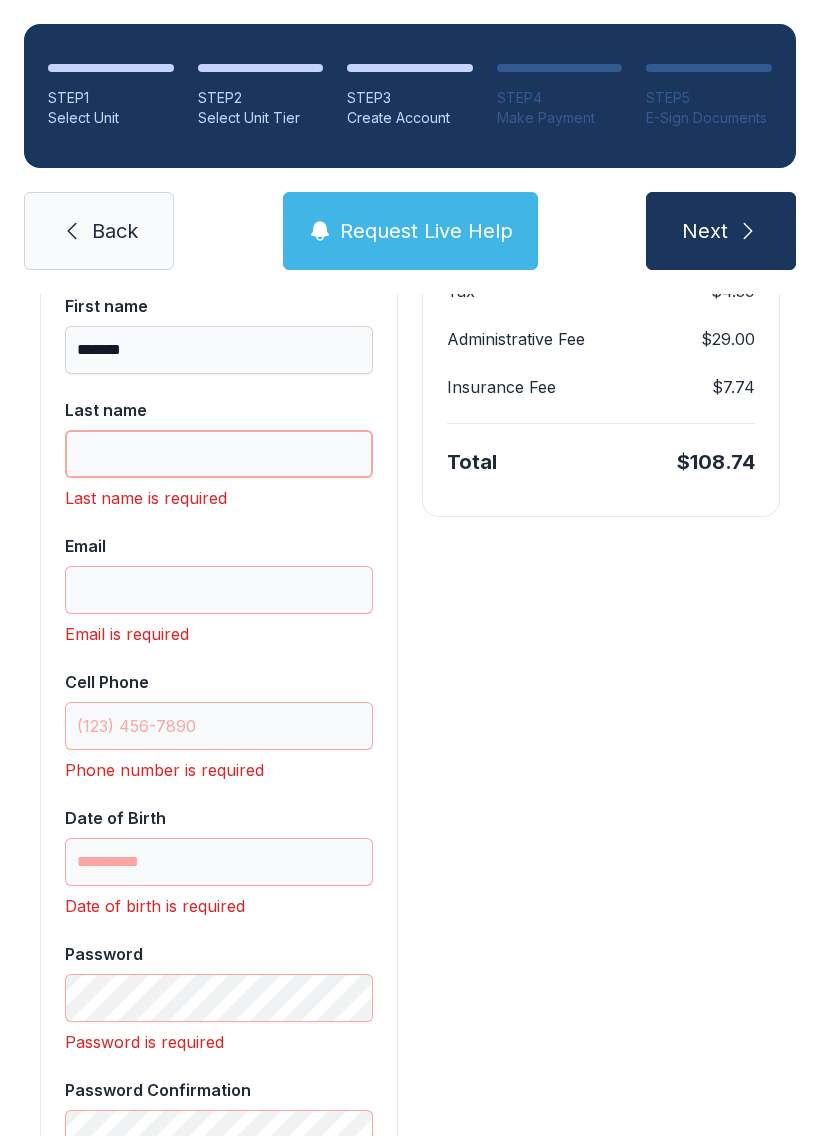 type 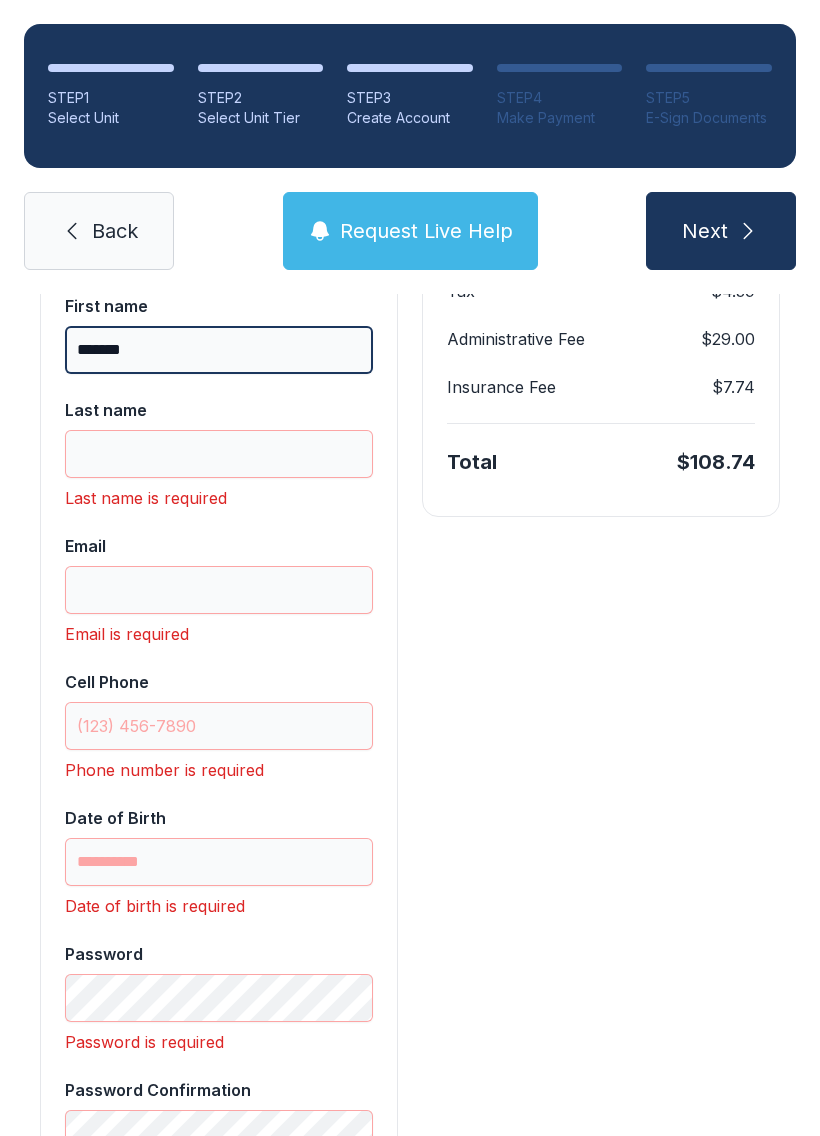 click on "*******" at bounding box center (219, 350) 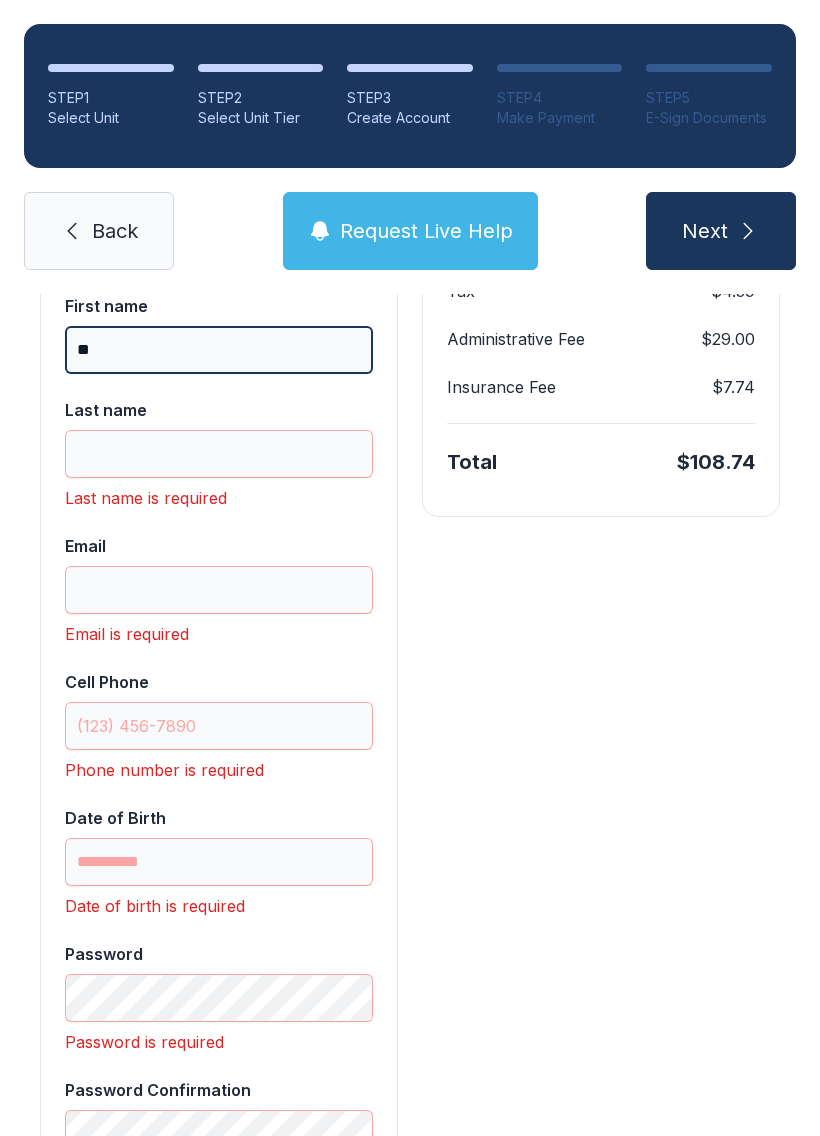 type on "*" 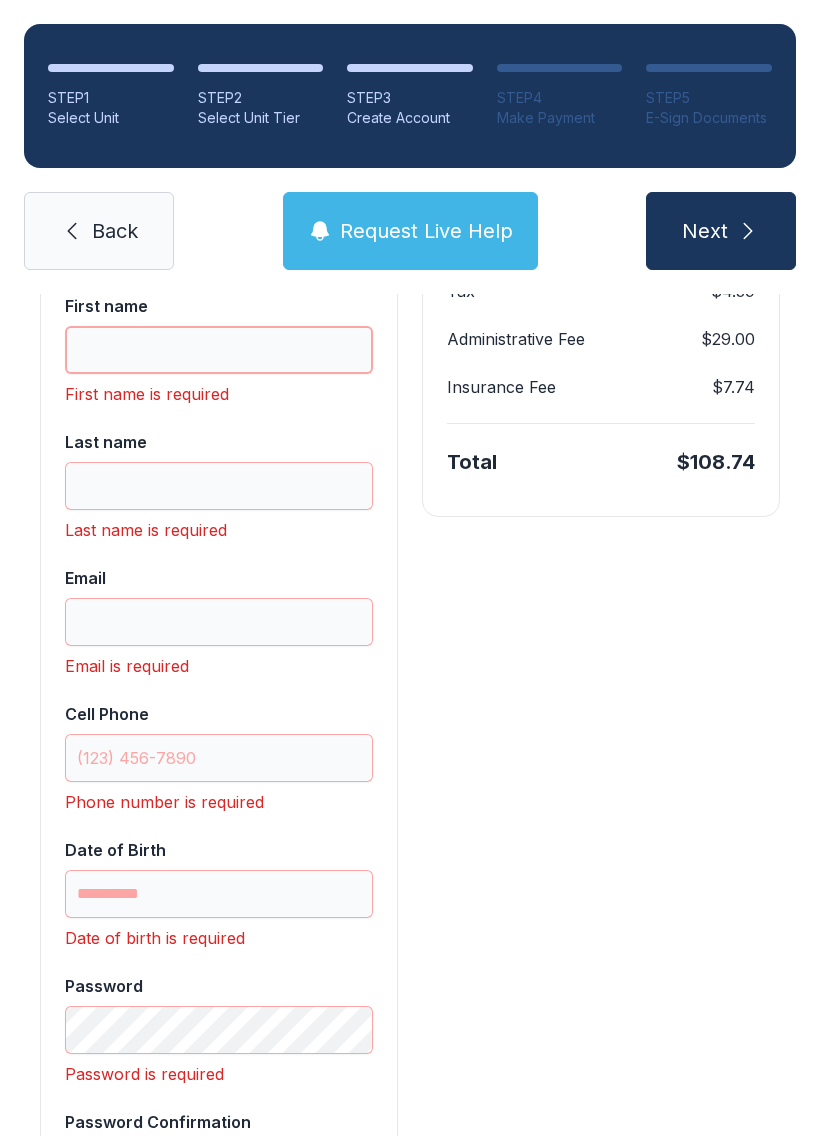type 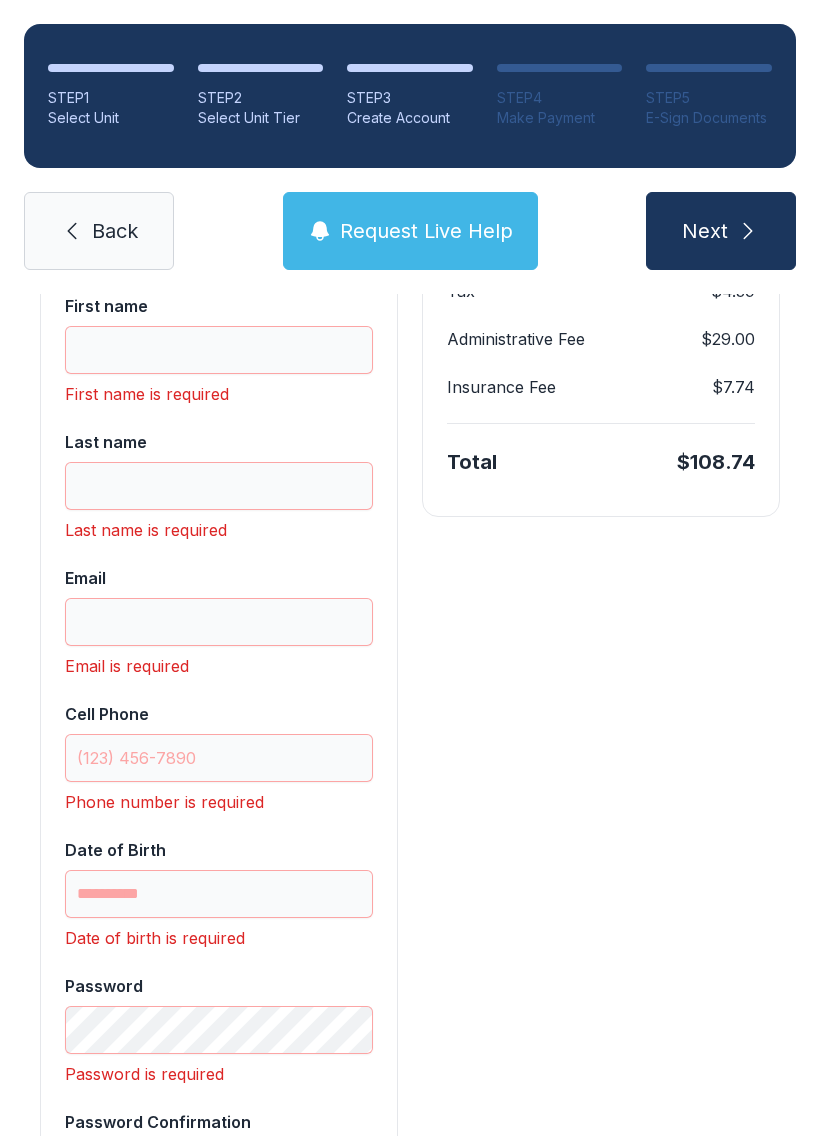 click on "Request Live Help" at bounding box center (410, 231) 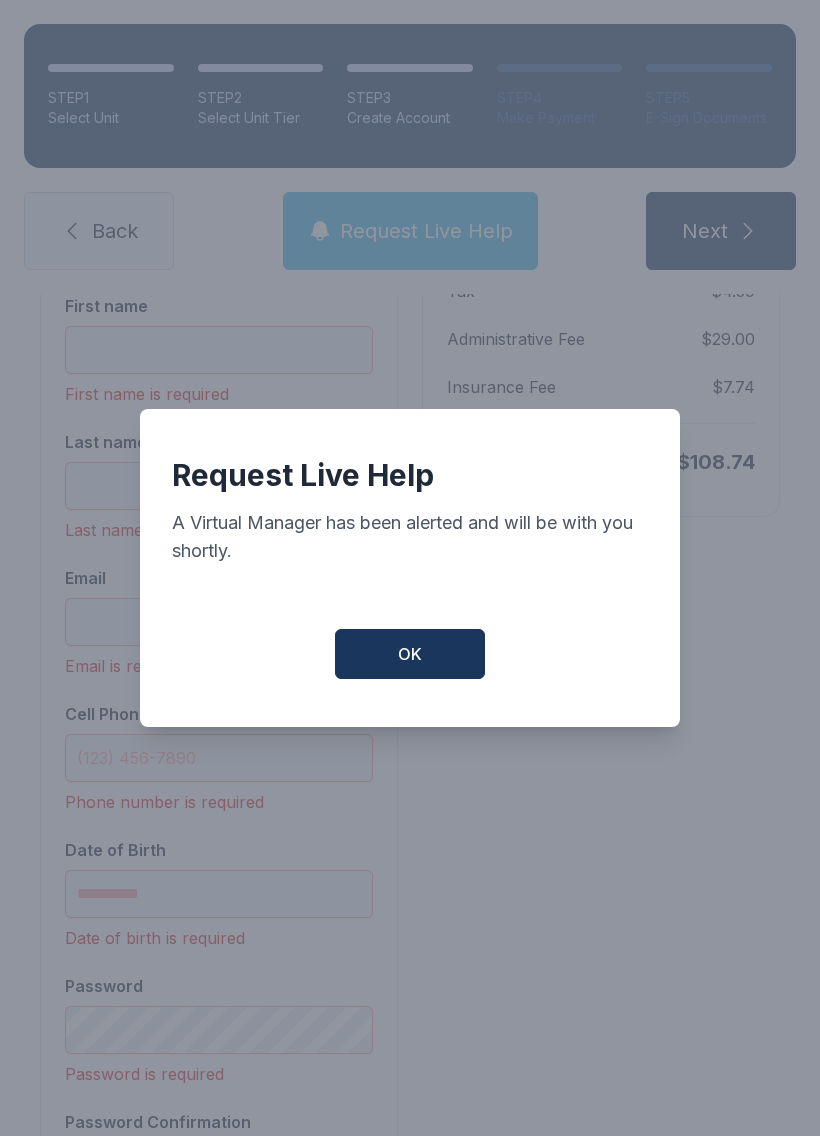 click on "OK" at bounding box center [410, 654] 